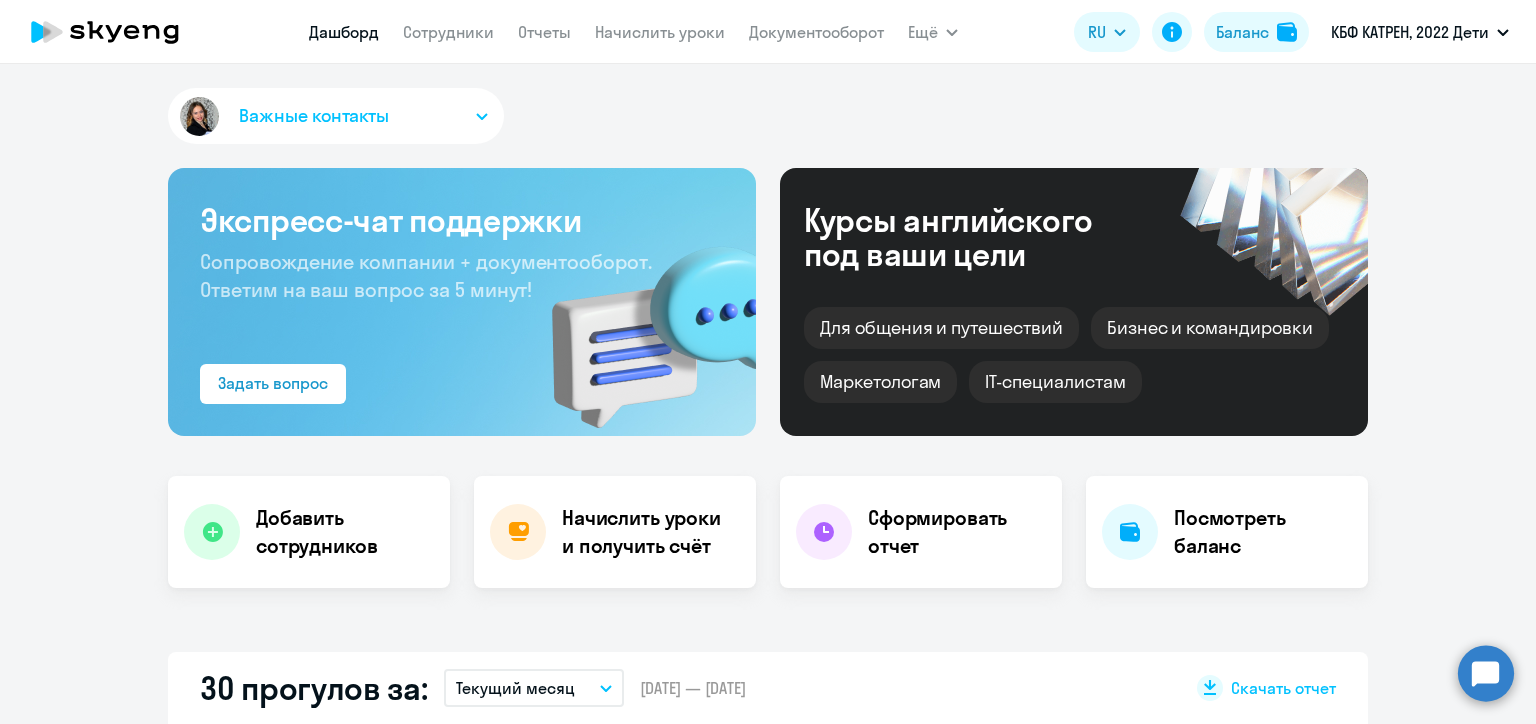 scroll, scrollTop: 0, scrollLeft: 0, axis: both 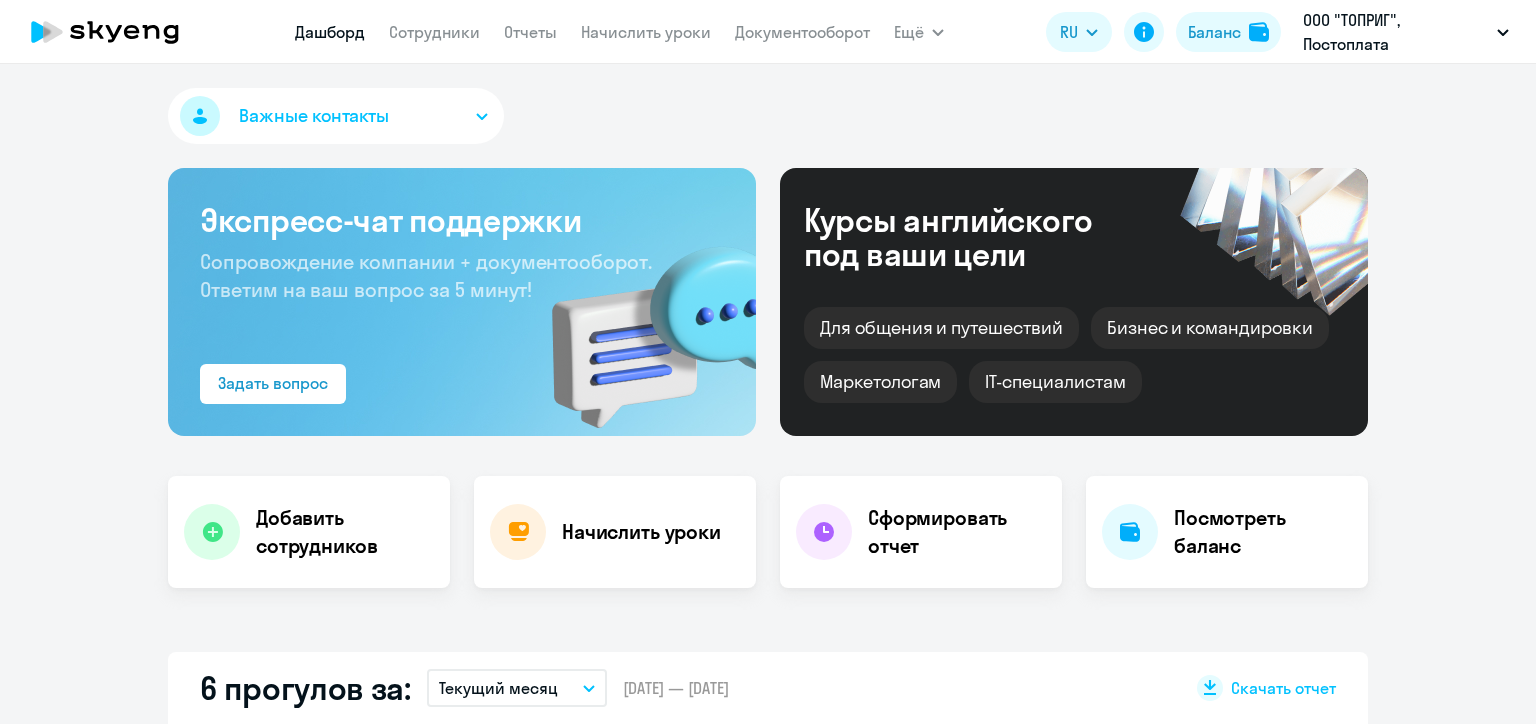 select on "30" 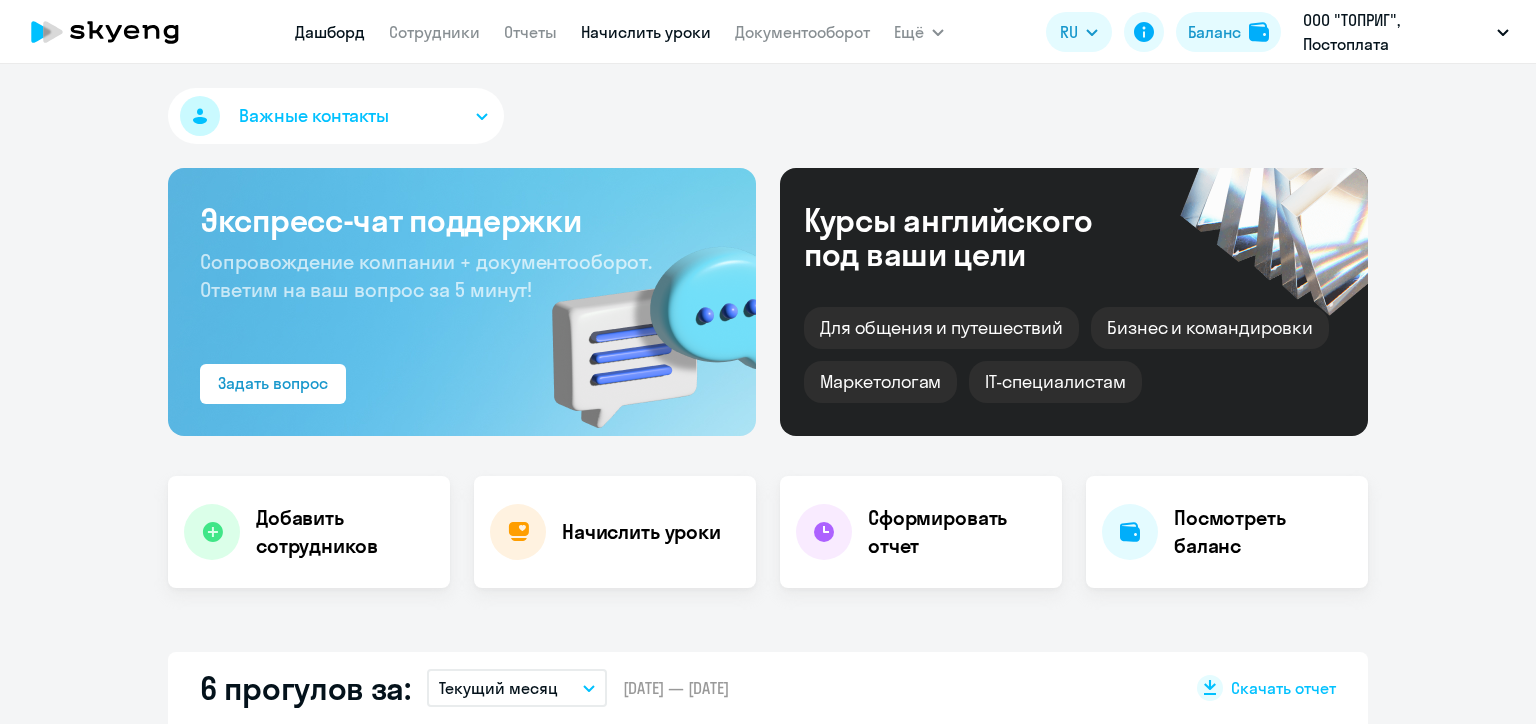 scroll, scrollTop: 0, scrollLeft: 0, axis: both 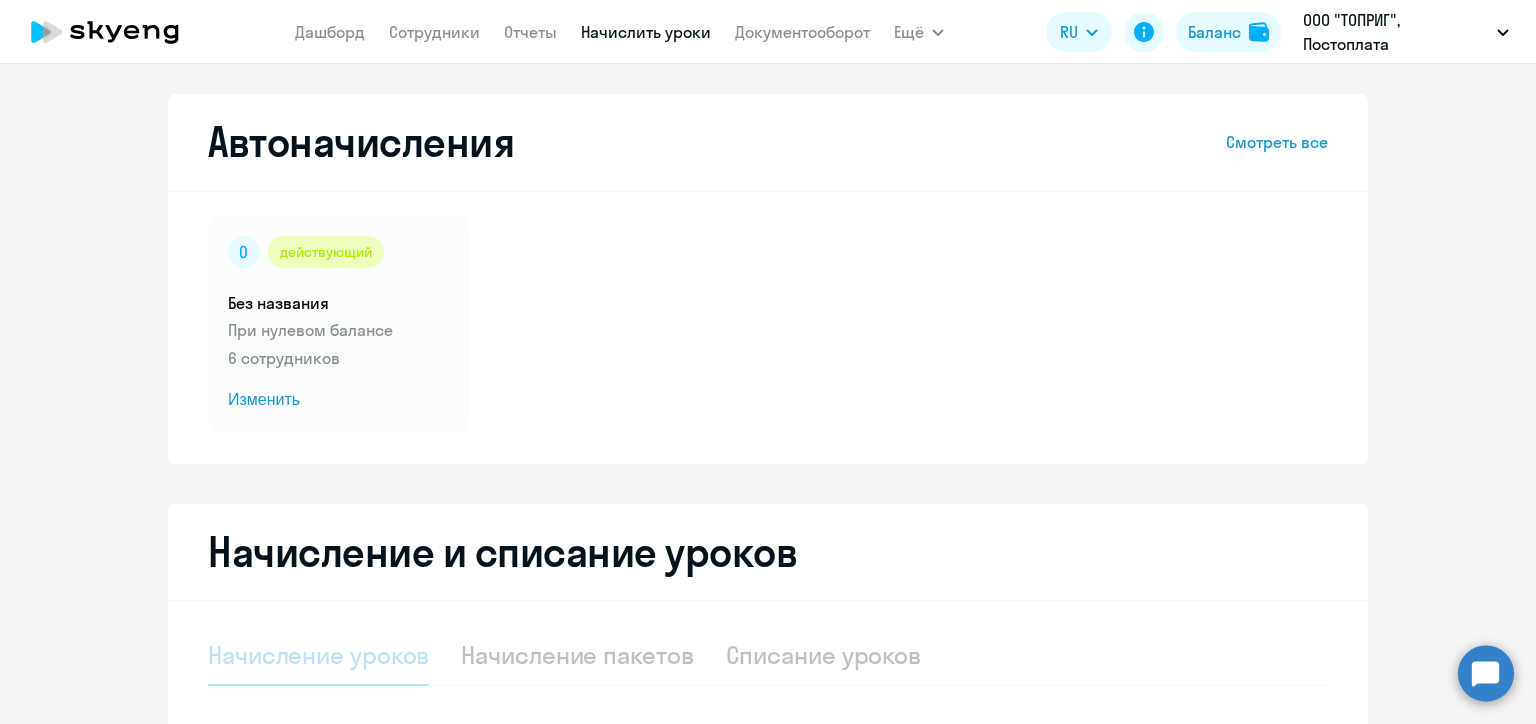 select on "10" 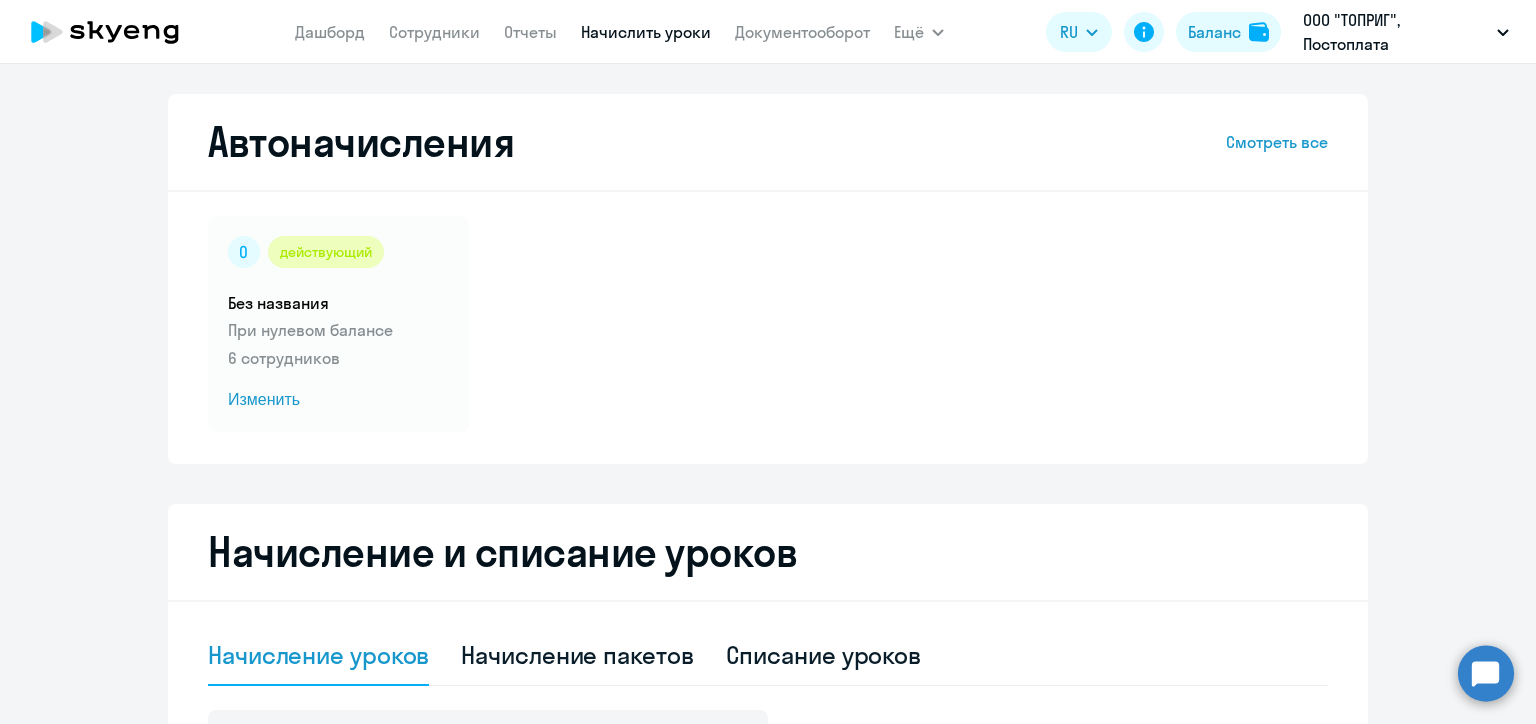 scroll, scrollTop: 300, scrollLeft: 0, axis: vertical 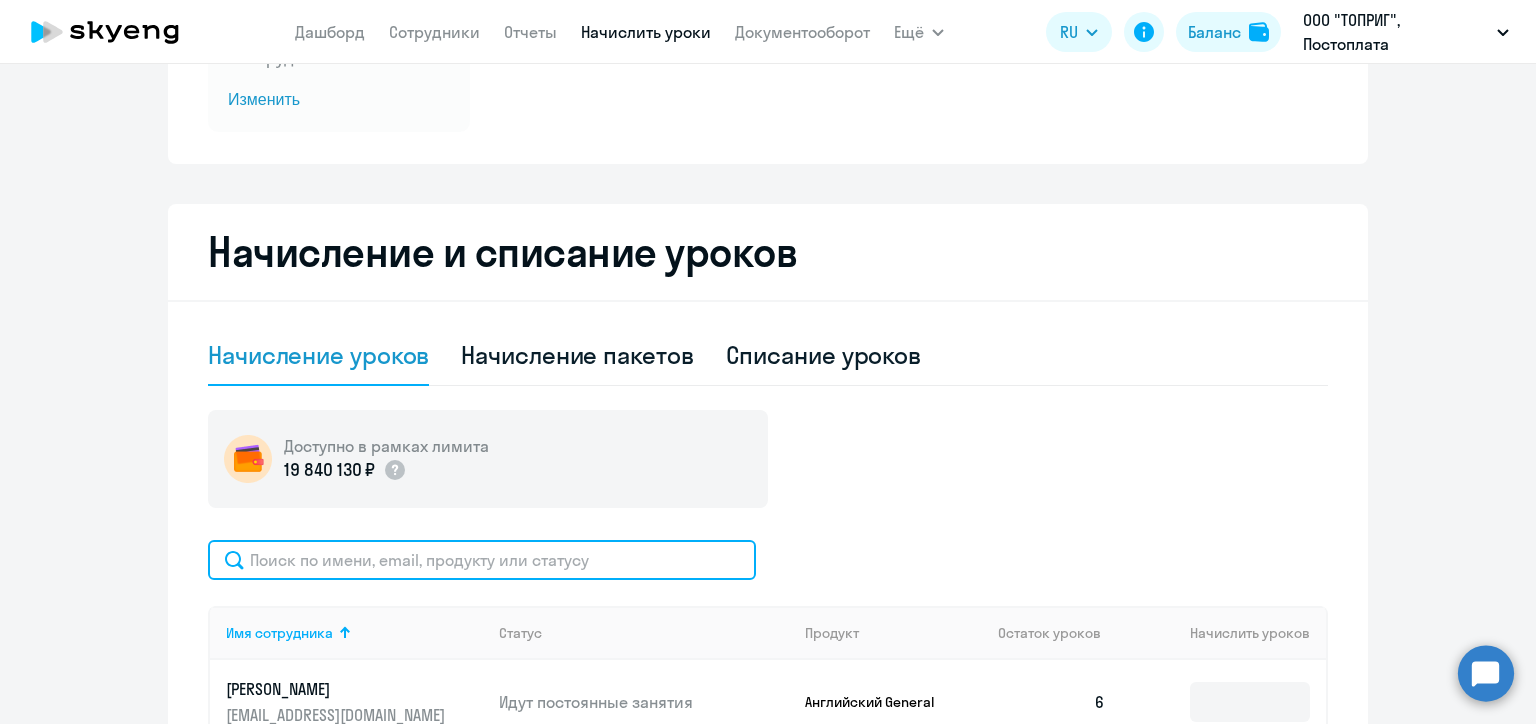 click 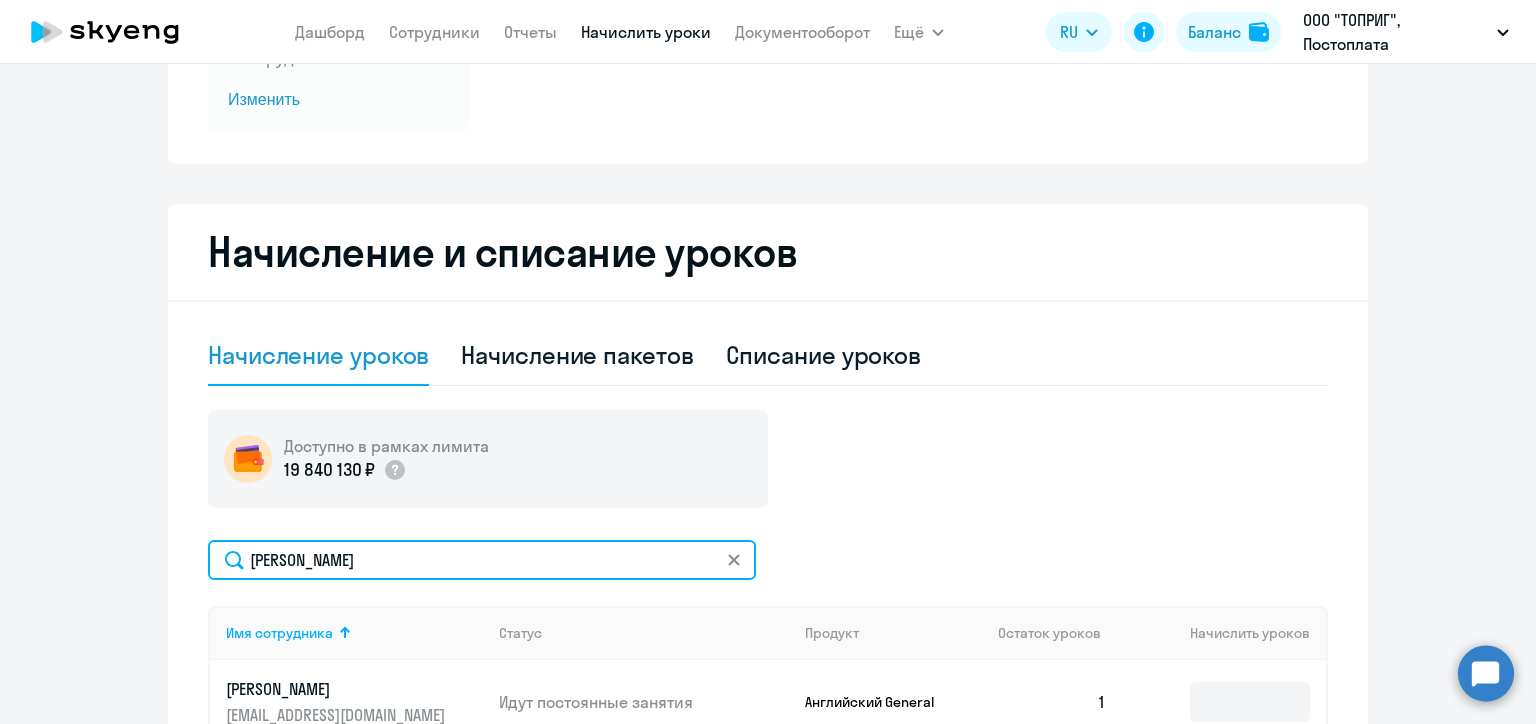 scroll, scrollTop: 400, scrollLeft: 0, axis: vertical 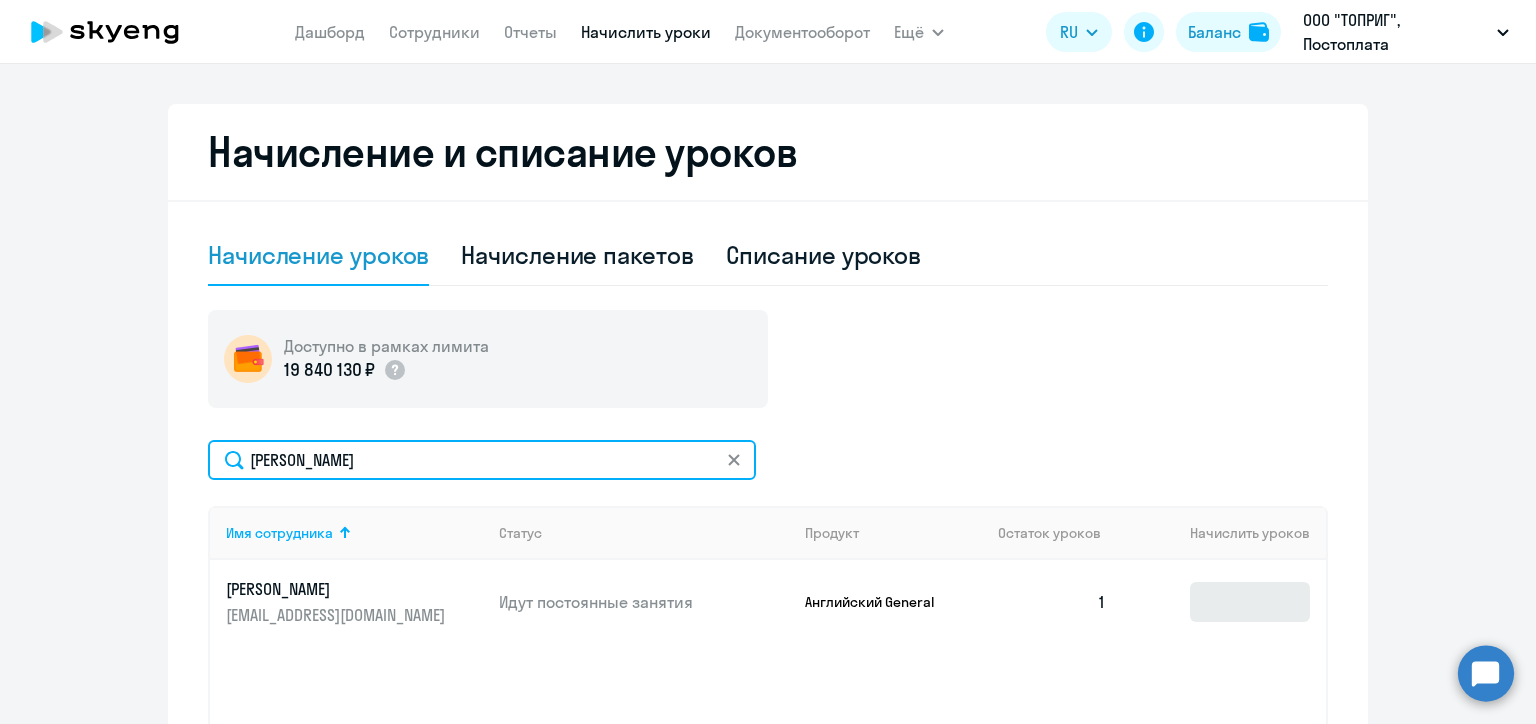 type on "Комиссаров" 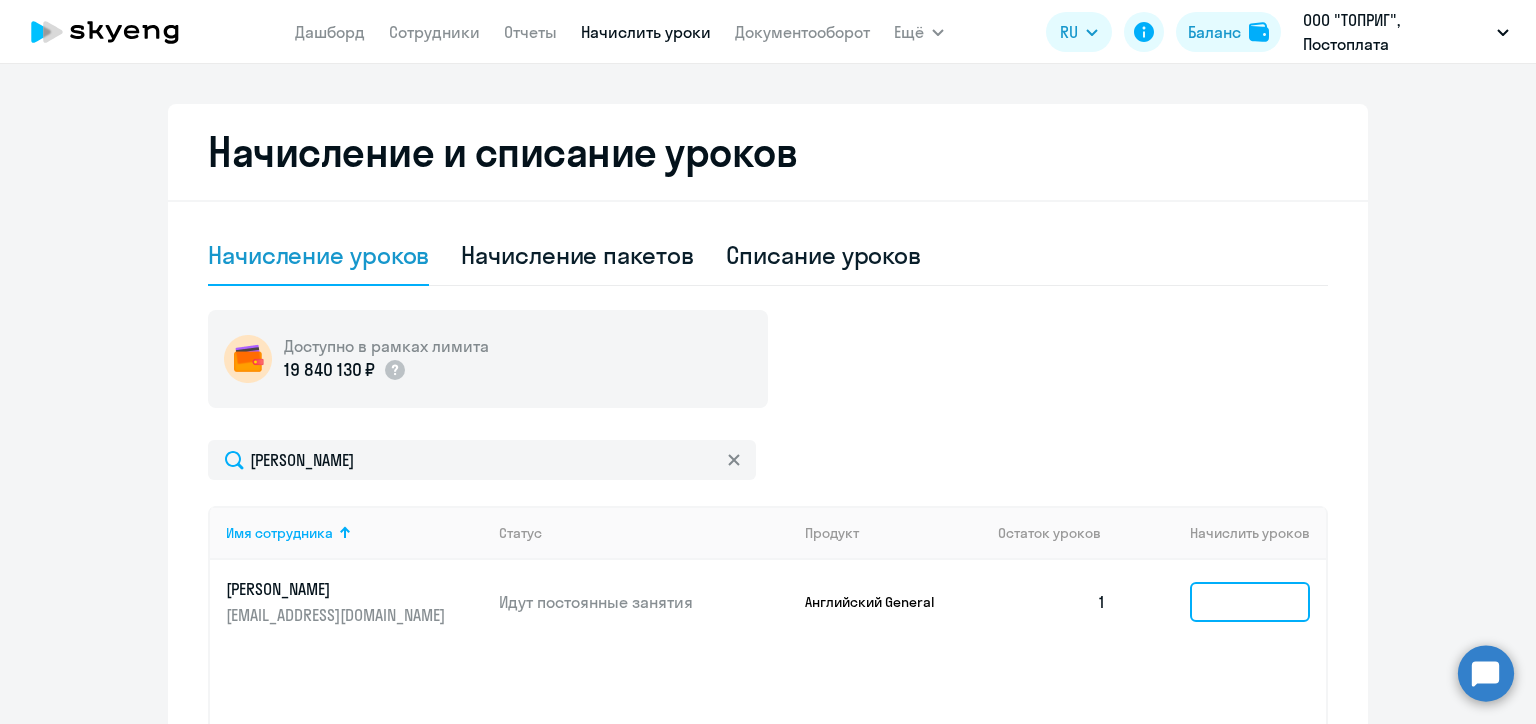 click 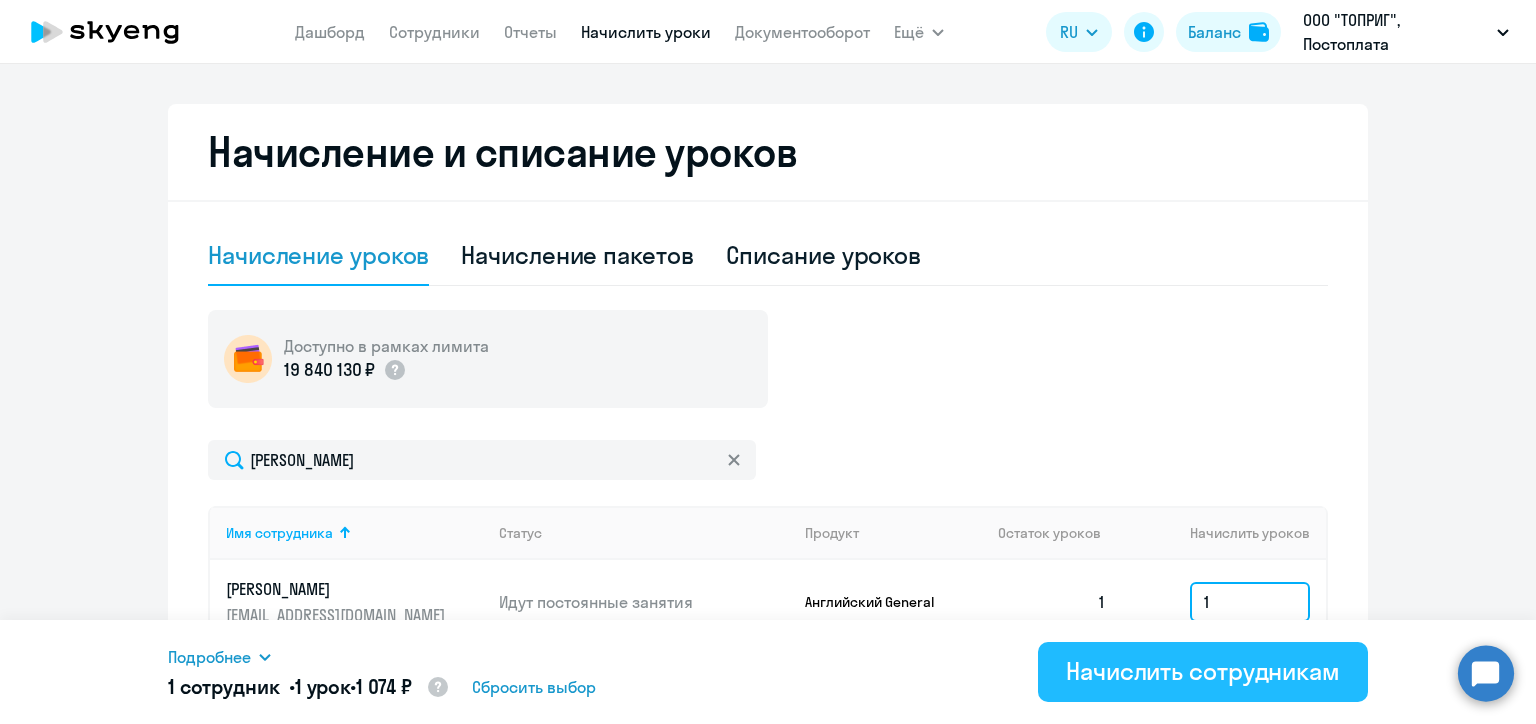 type on "1" 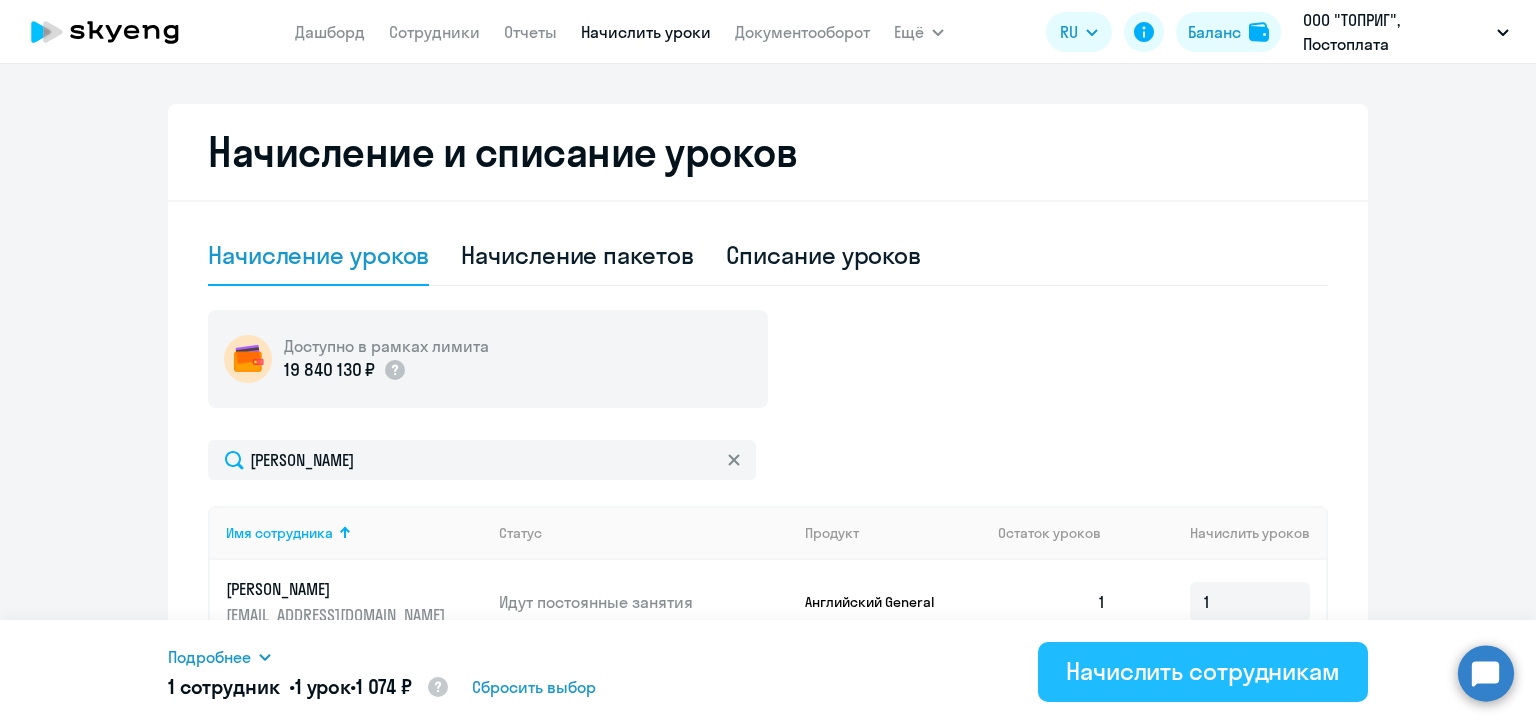 click on "Начислить сотрудникам" at bounding box center [1203, 671] 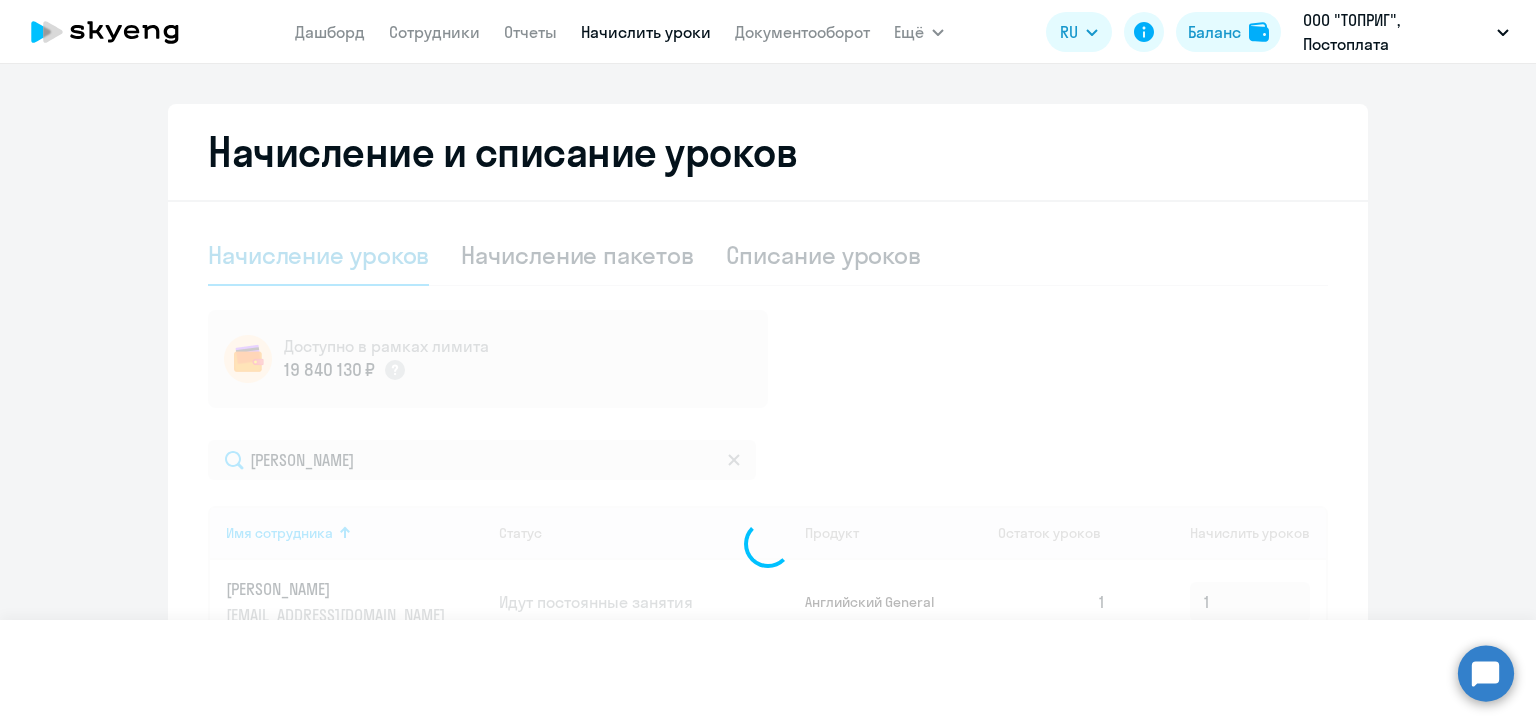 type 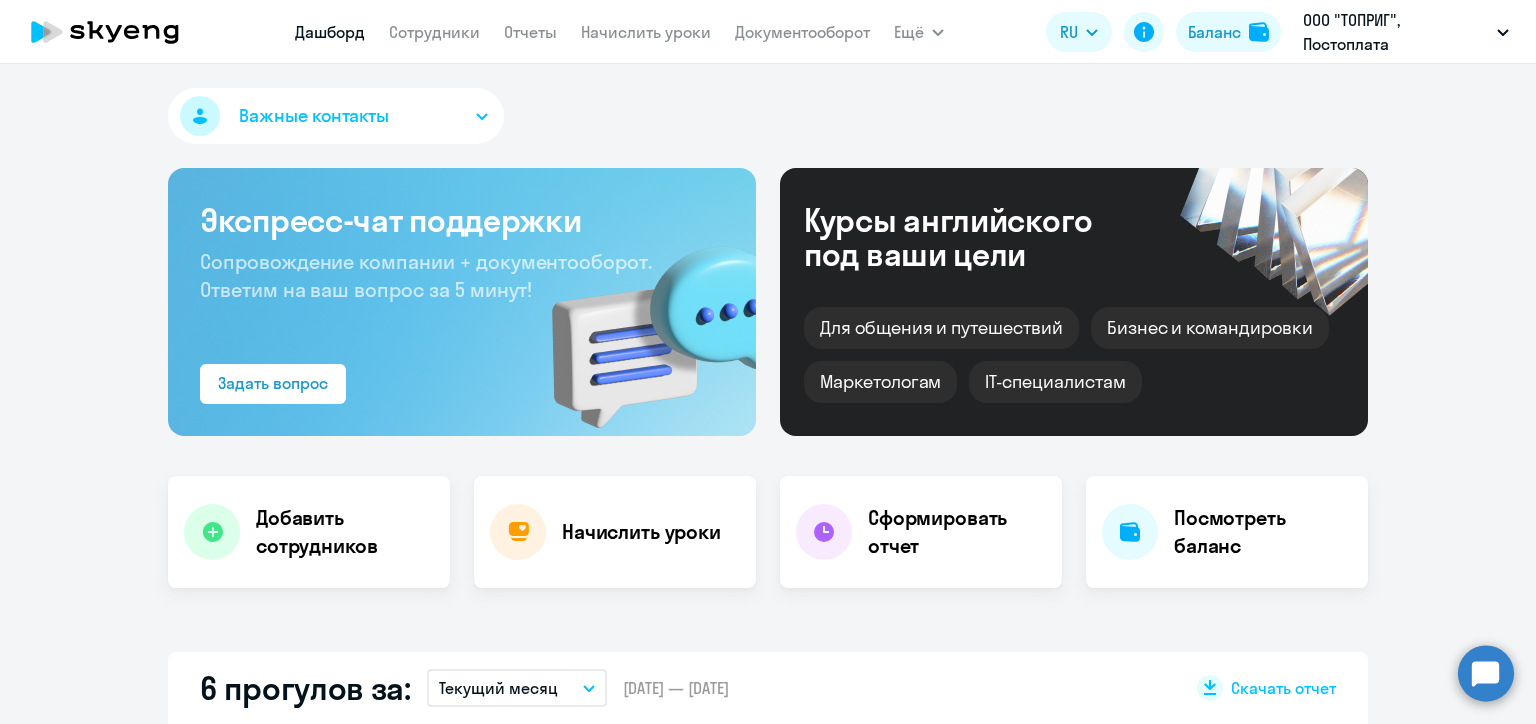 select on "30" 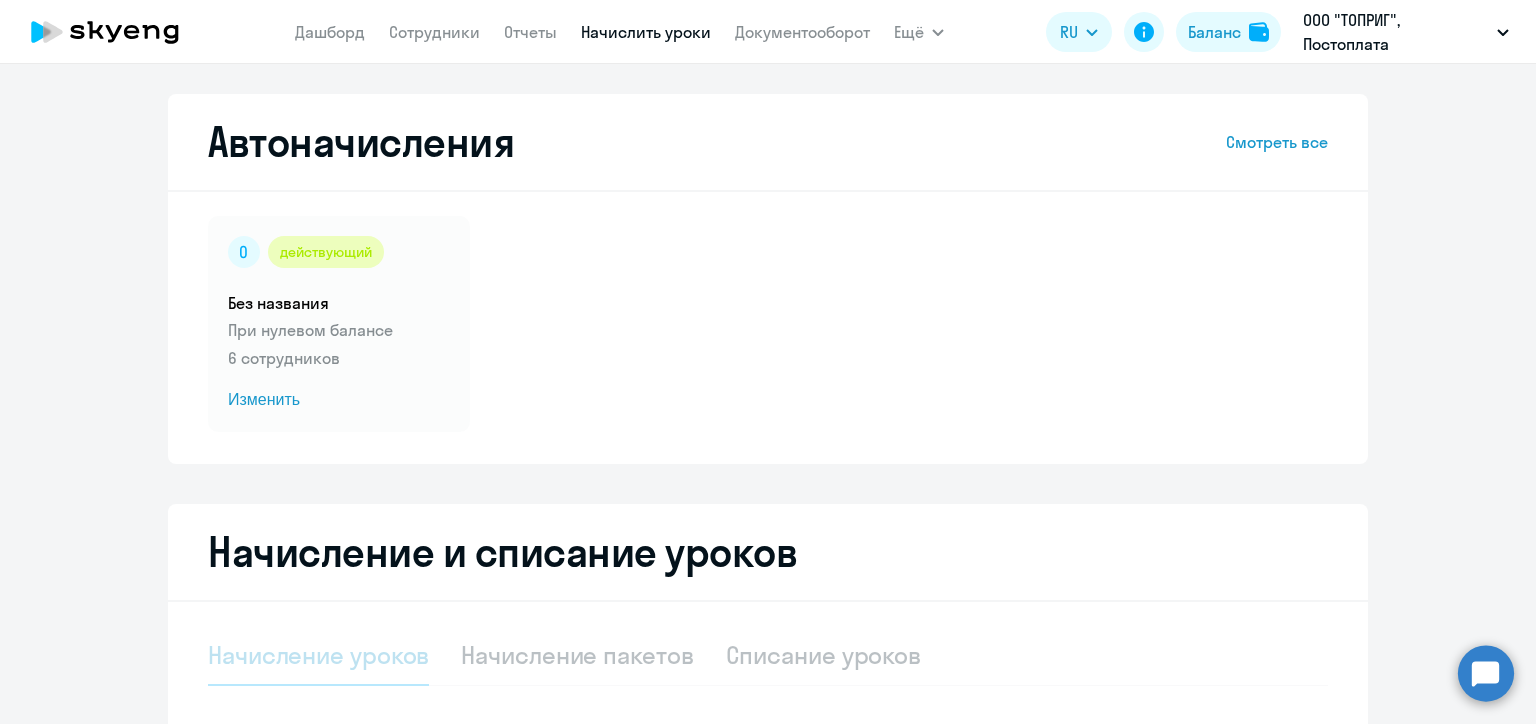 select on "10" 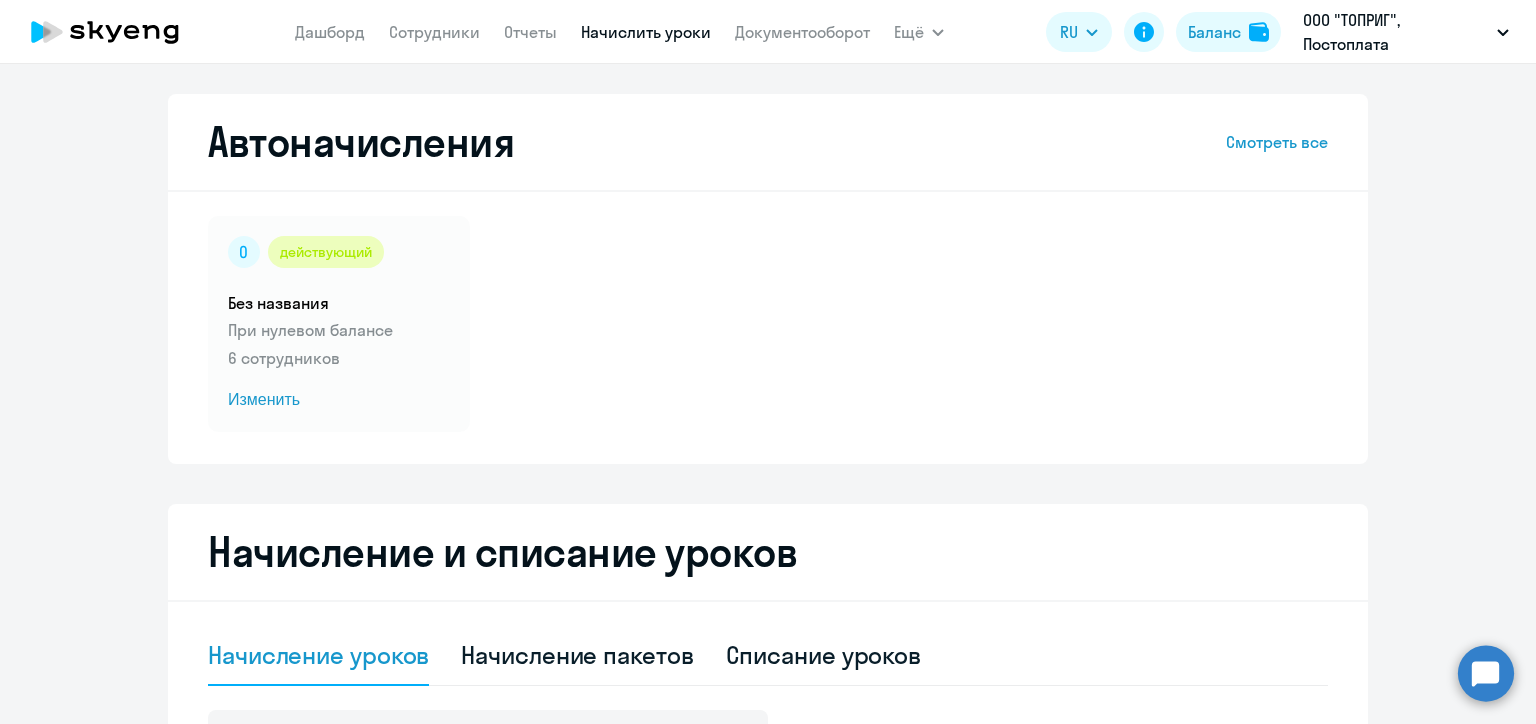 scroll, scrollTop: 300, scrollLeft: 0, axis: vertical 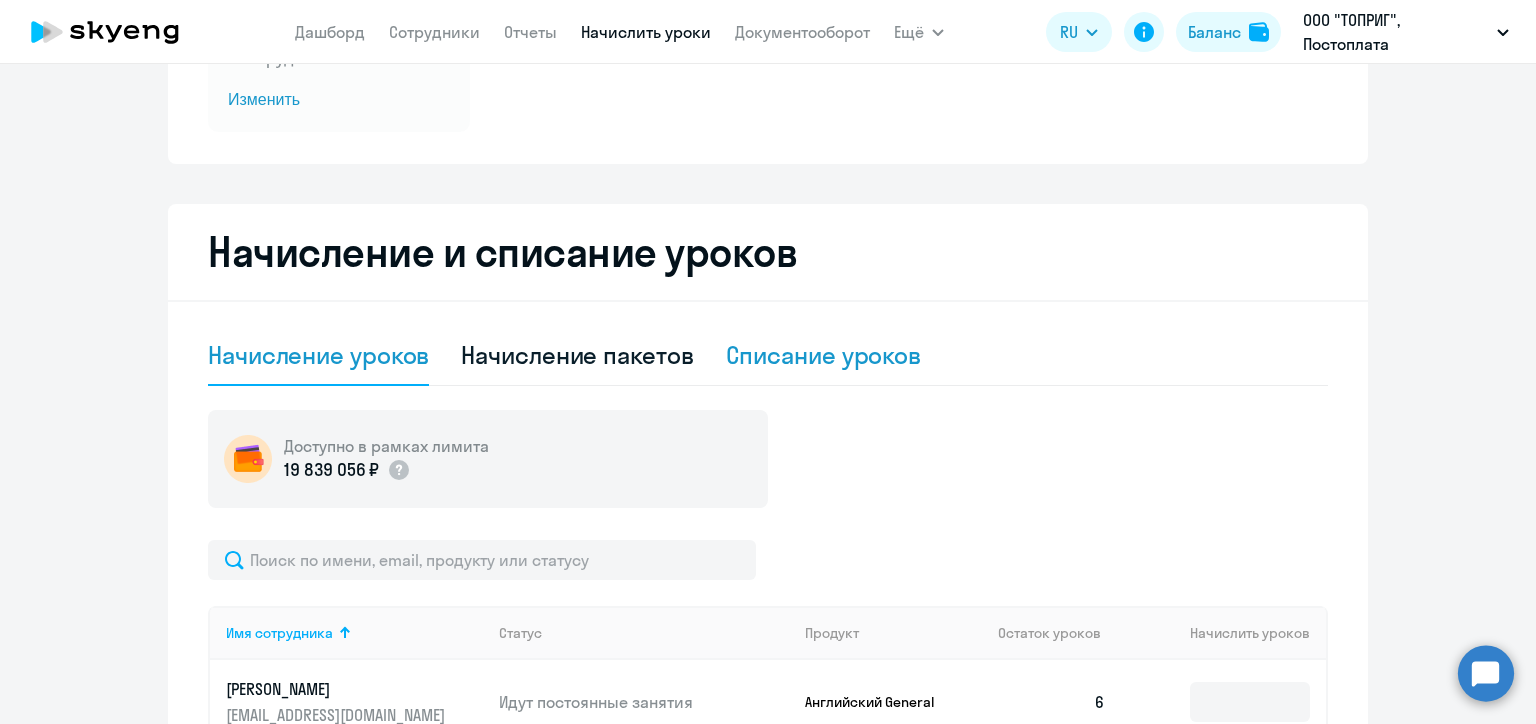 click on "Списание уроков" 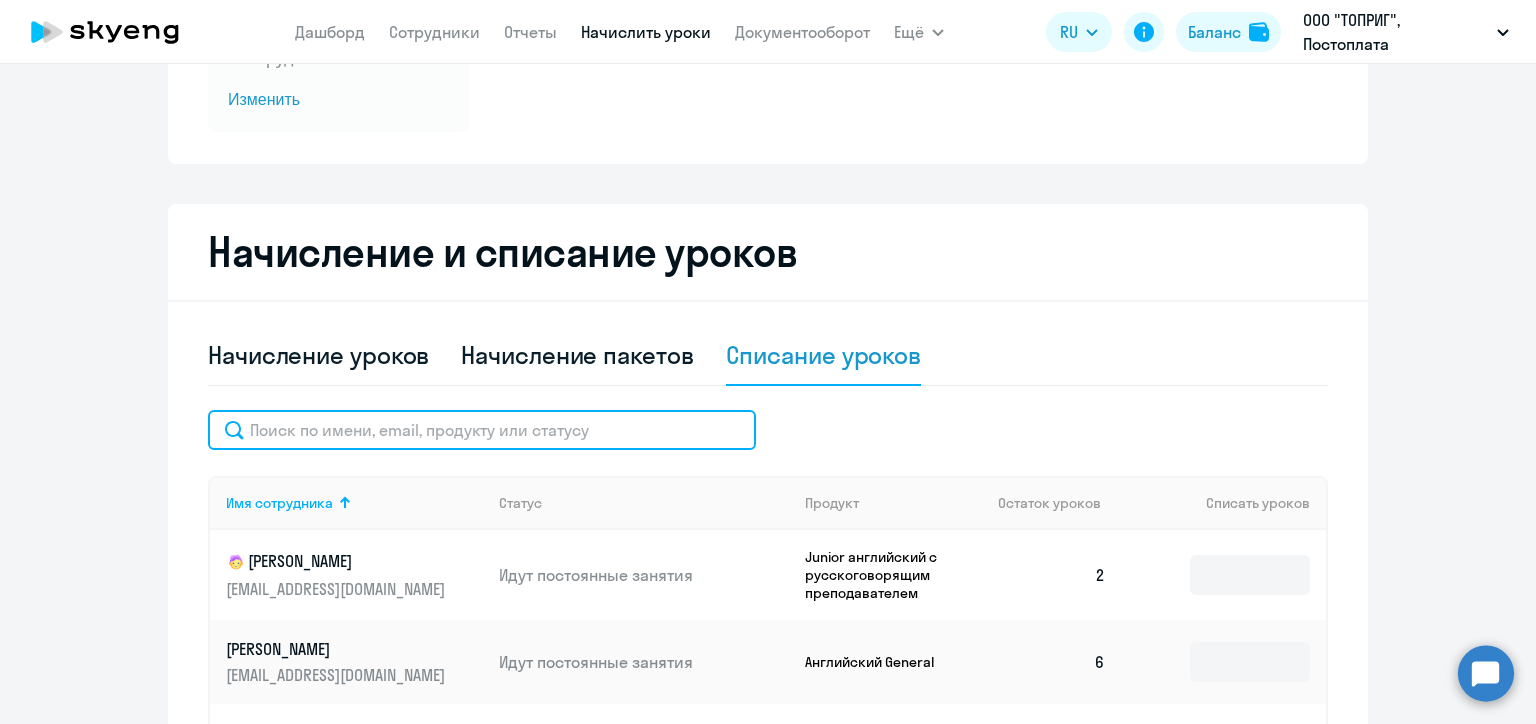 click 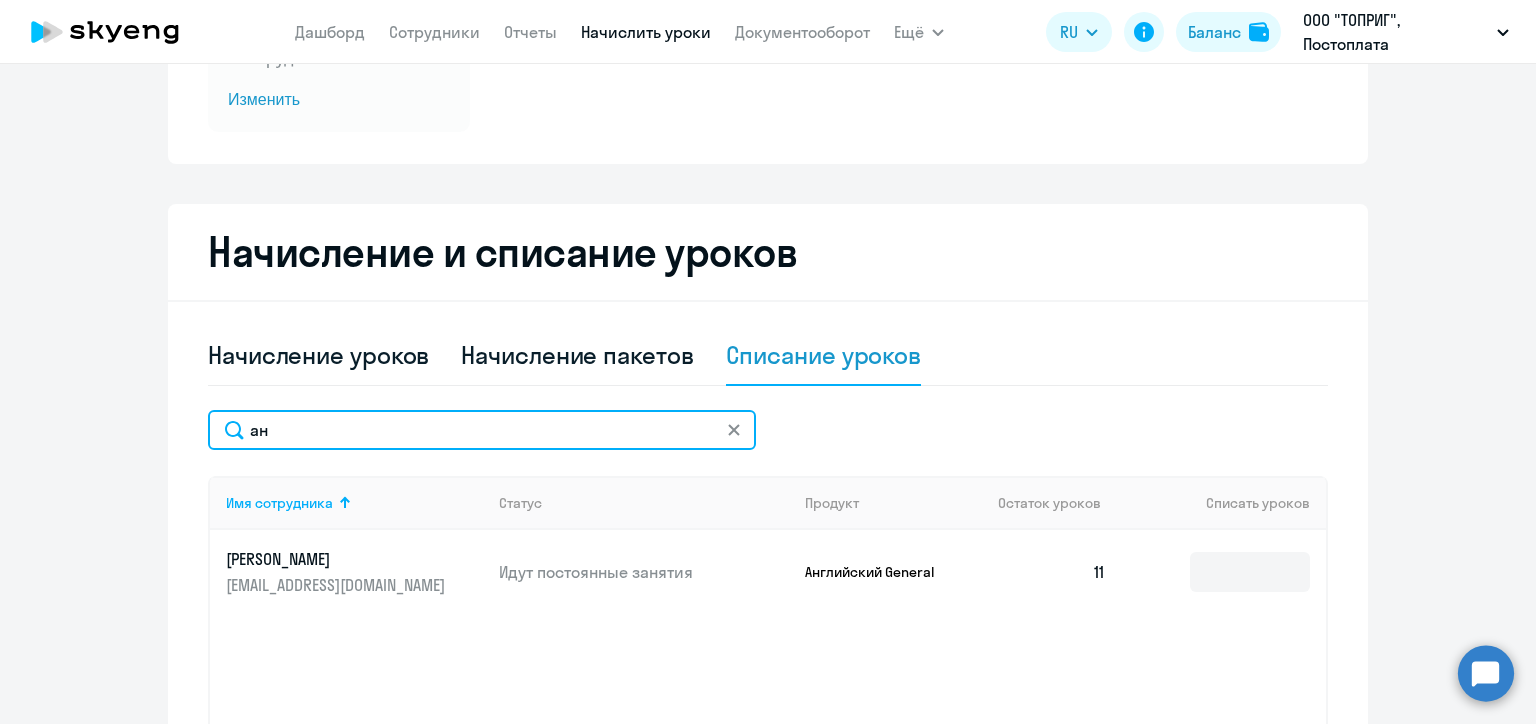 type on "а" 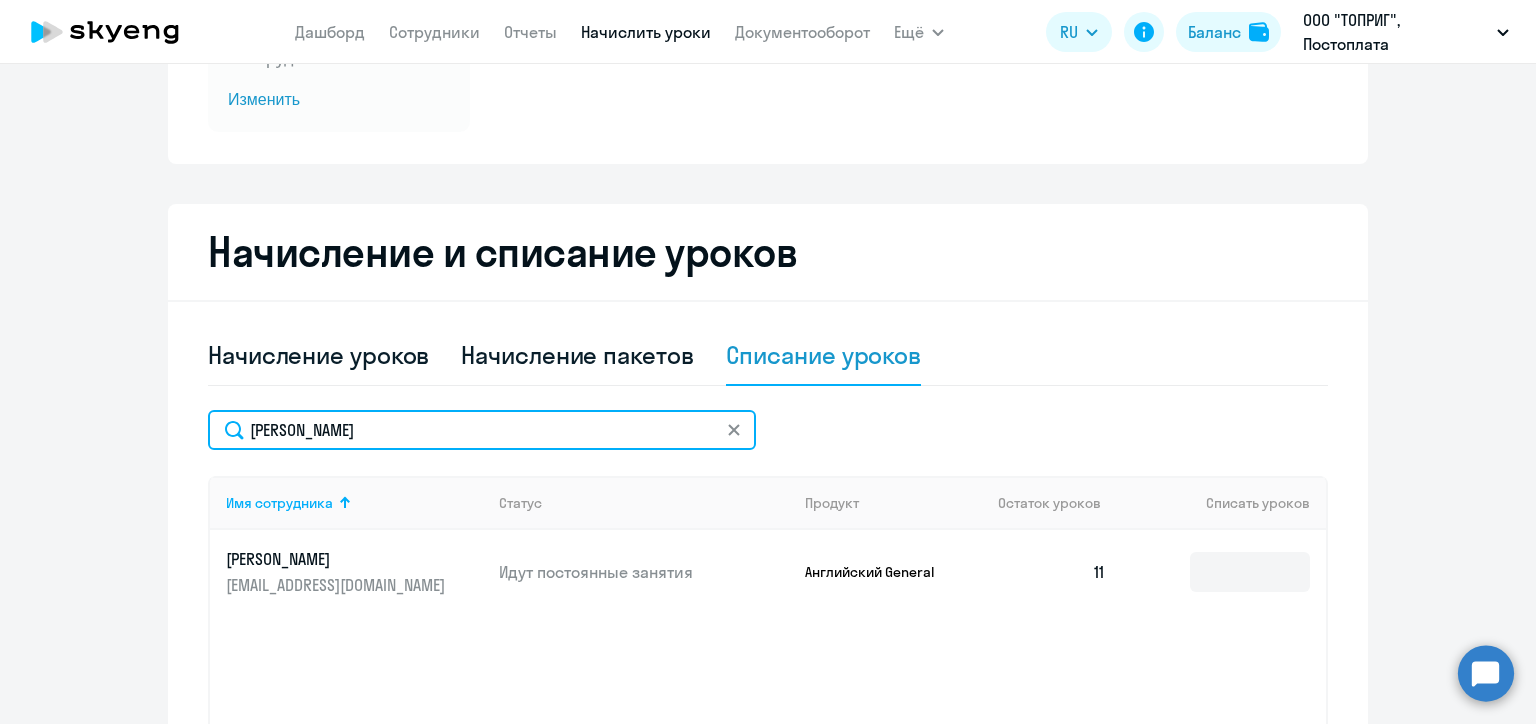 type 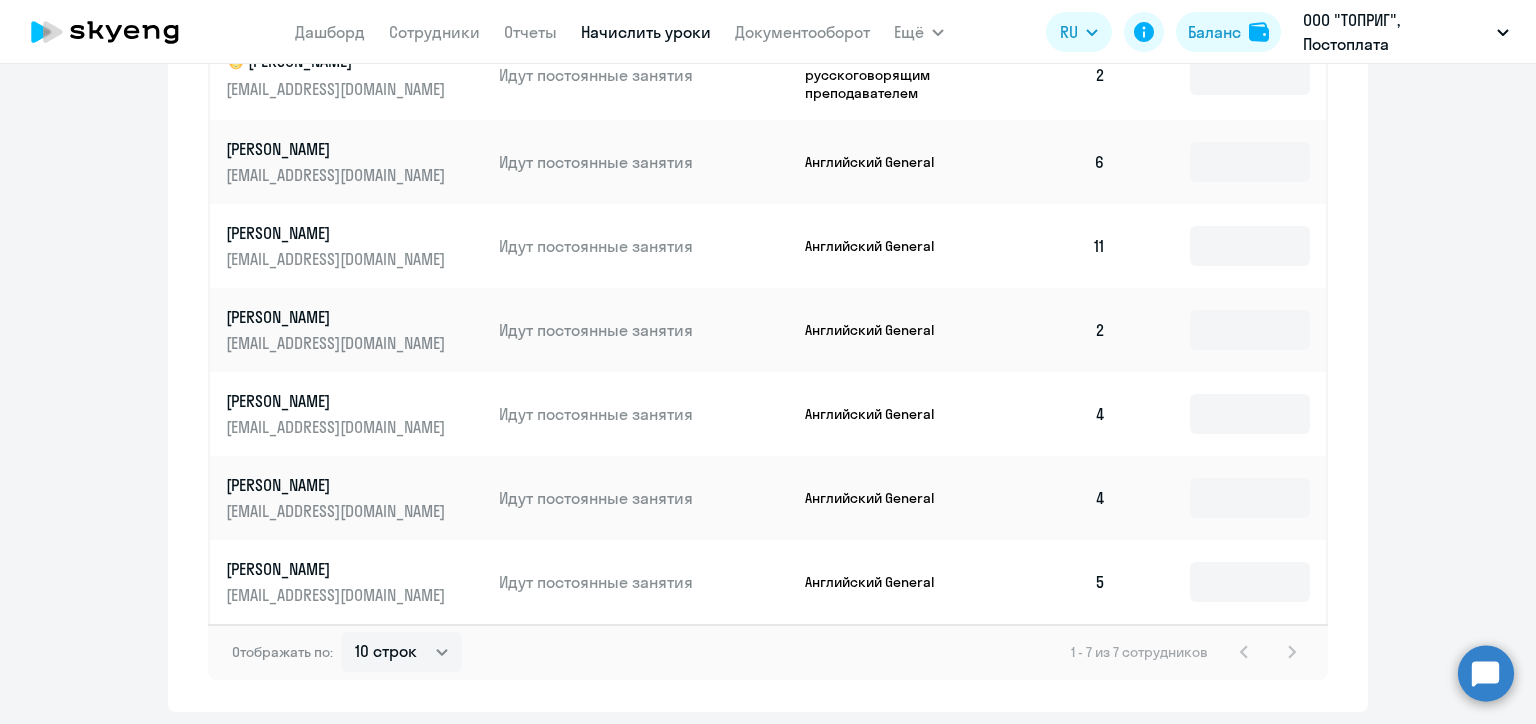 scroll, scrollTop: 600, scrollLeft: 0, axis: vertical 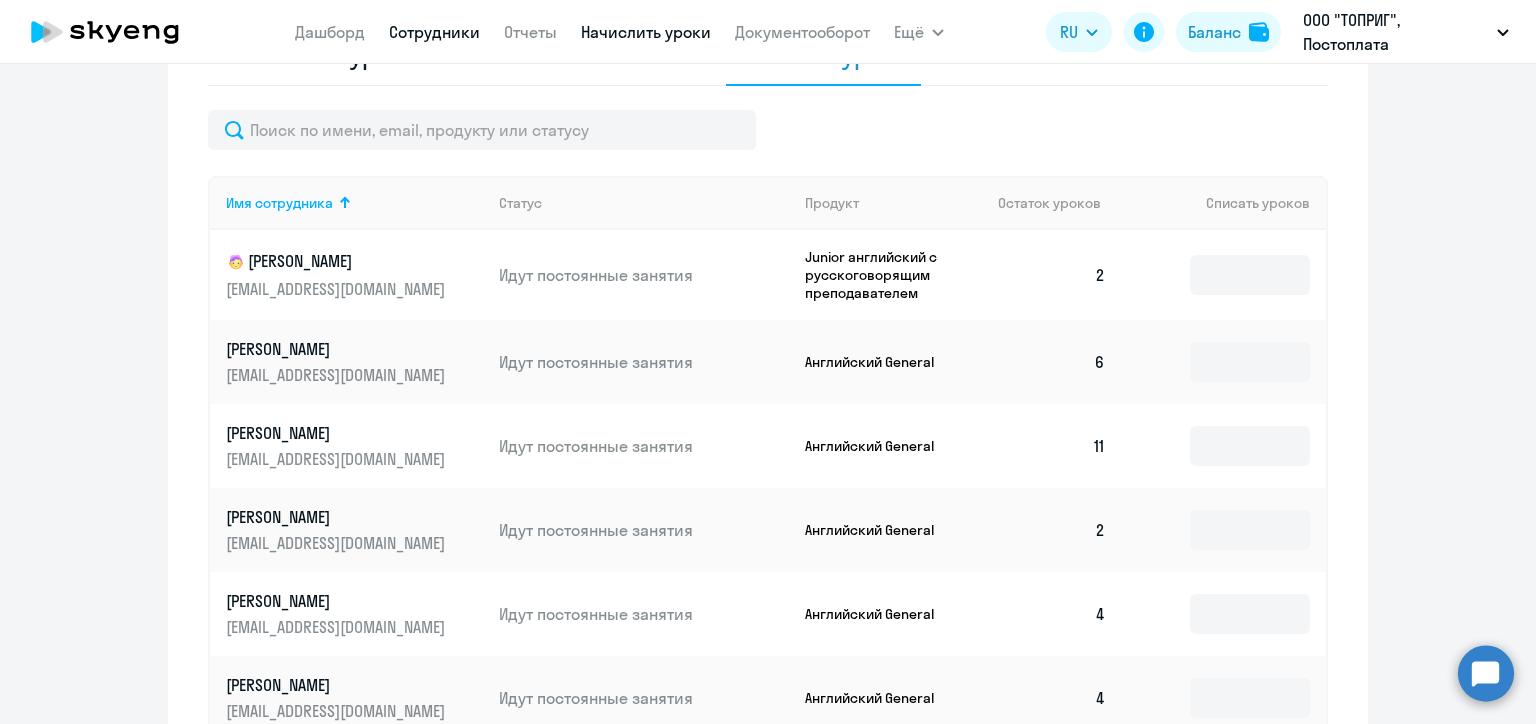 click on "Сотрудники" at bounding box center (434, 32) 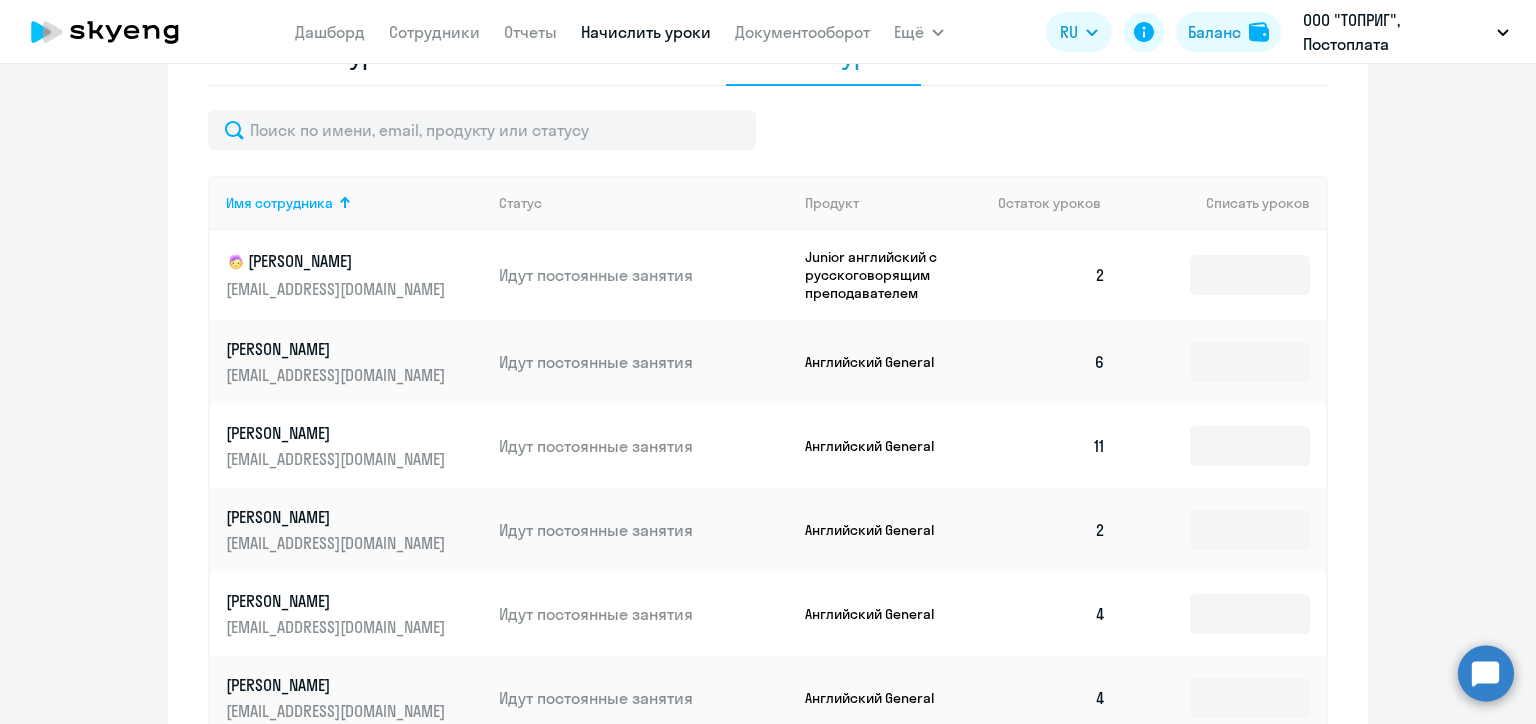 scroll, scrollTop: 0, scrollLeft: 0, axis: both 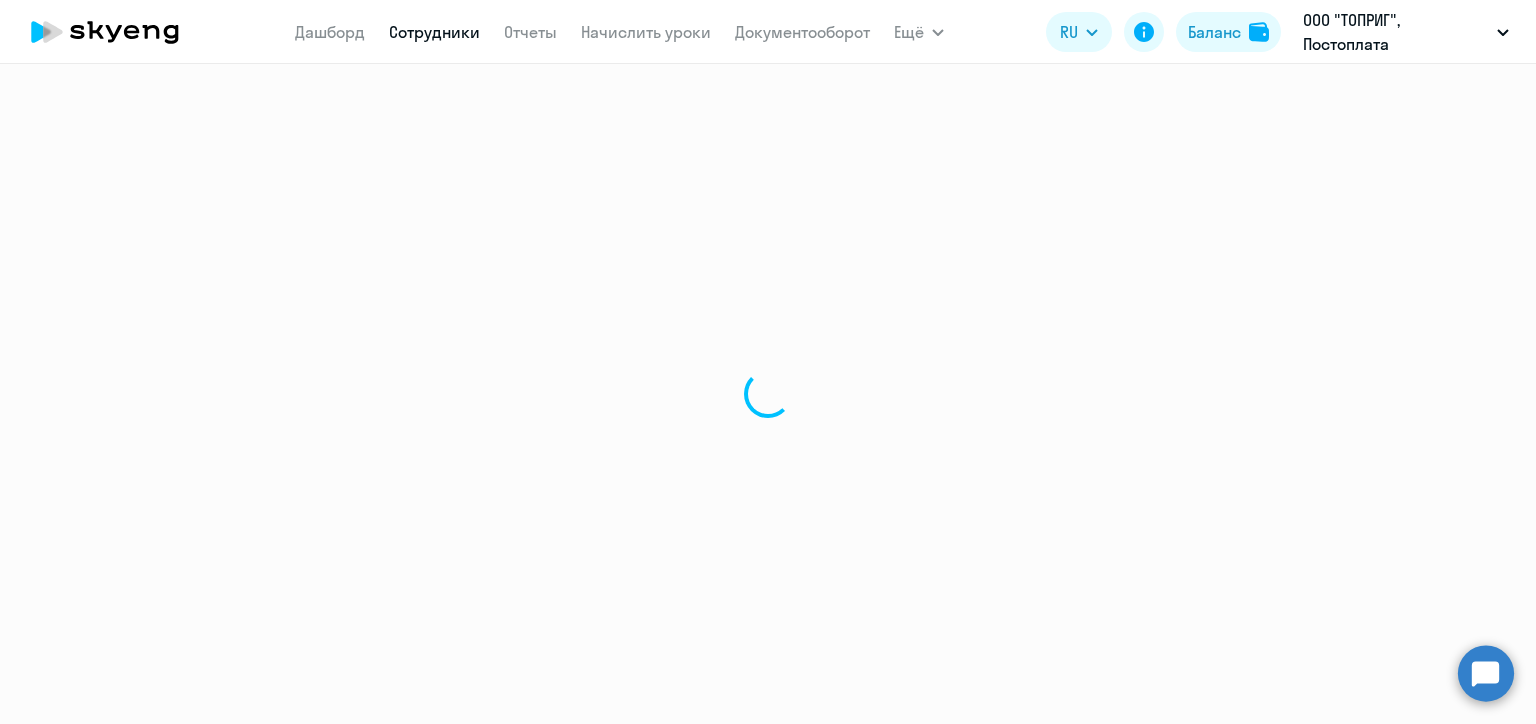 select on "30" 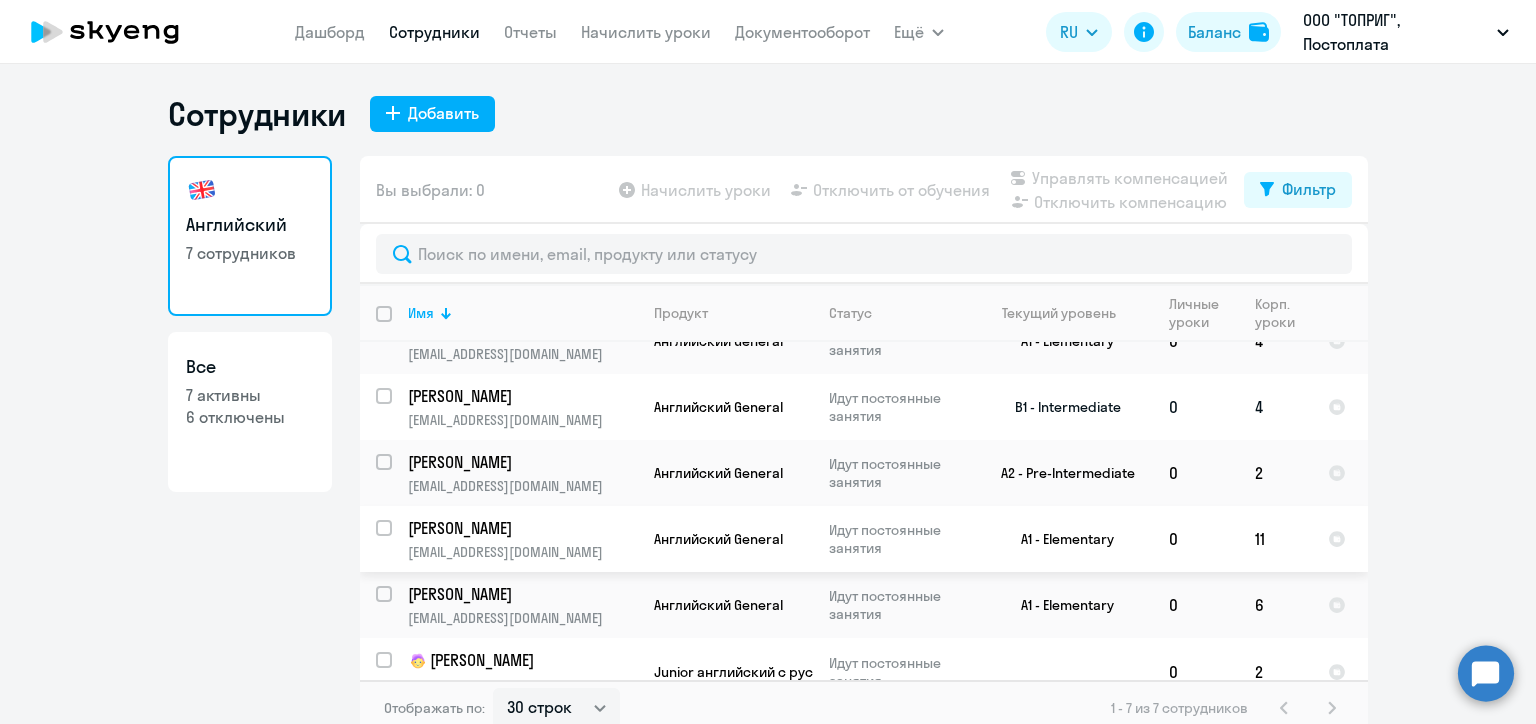 scroll, scrollTop: 128, scrollLeft: 0, axis: vertical 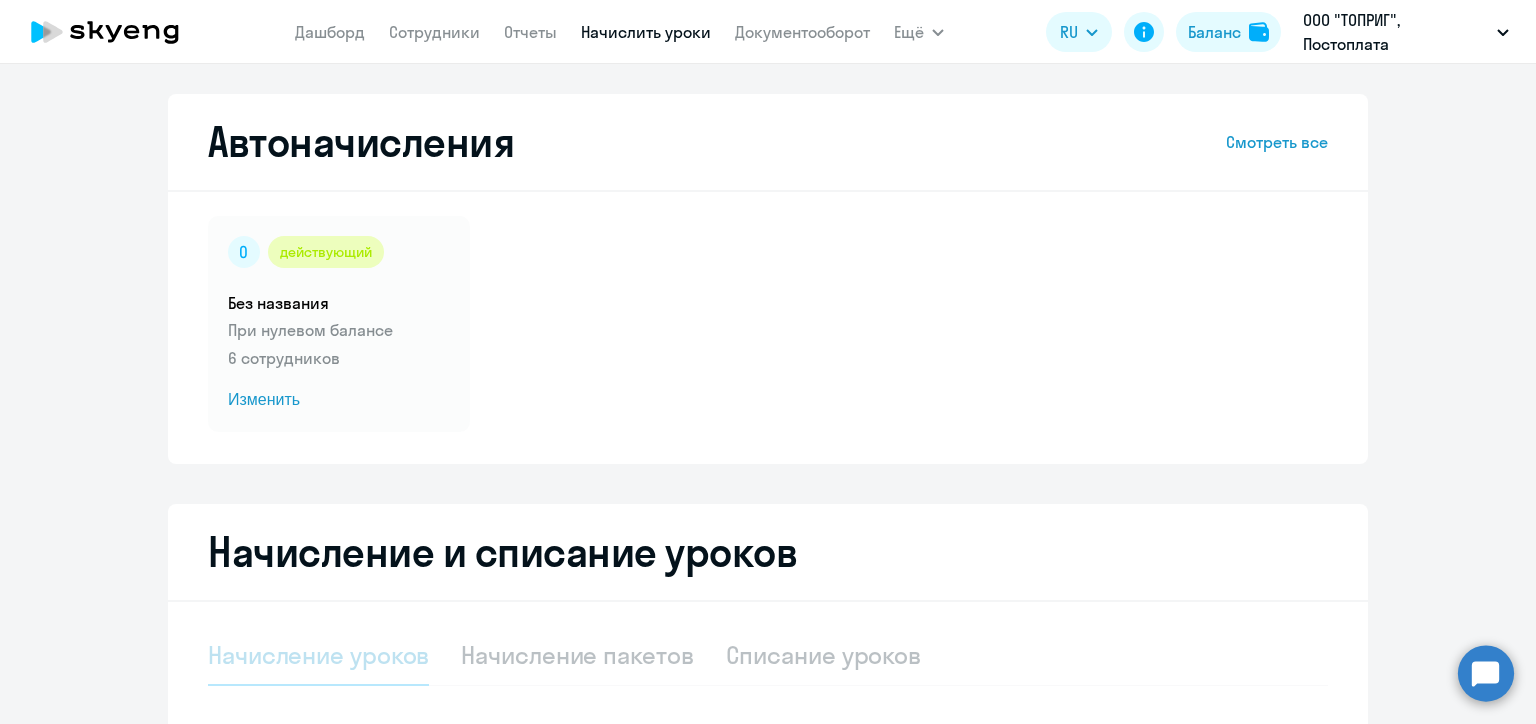 select on "10" 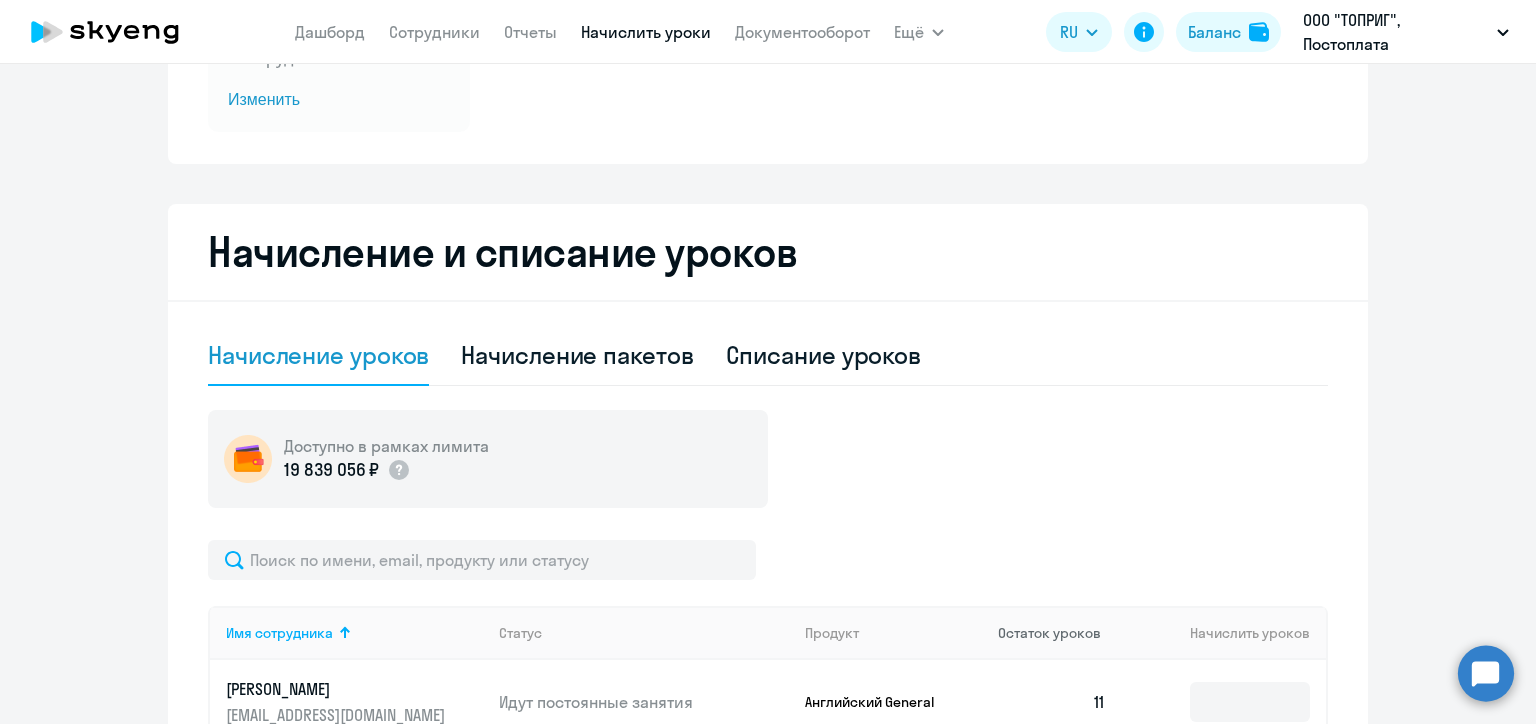 scroll, scrollTop: 400, scrollLeft: 0, axis: vertical 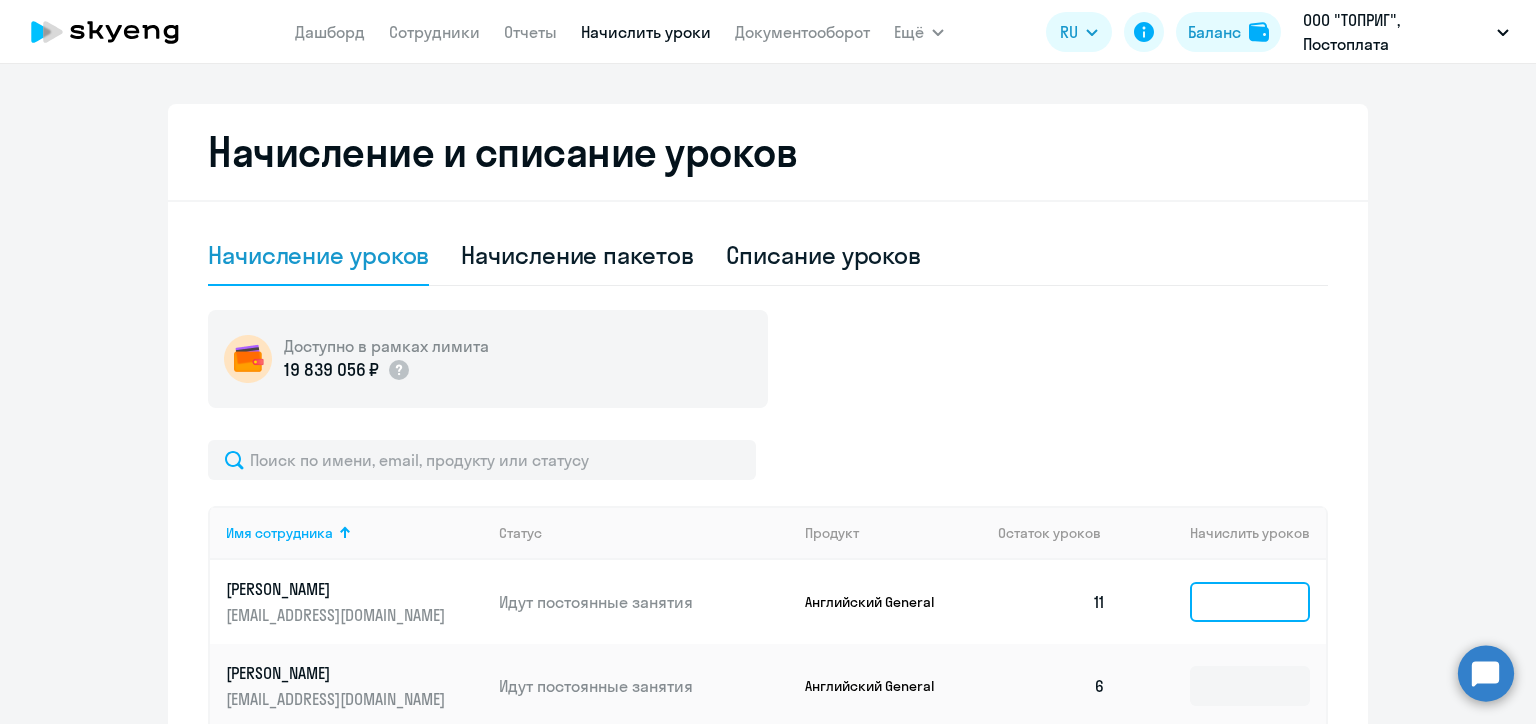 click 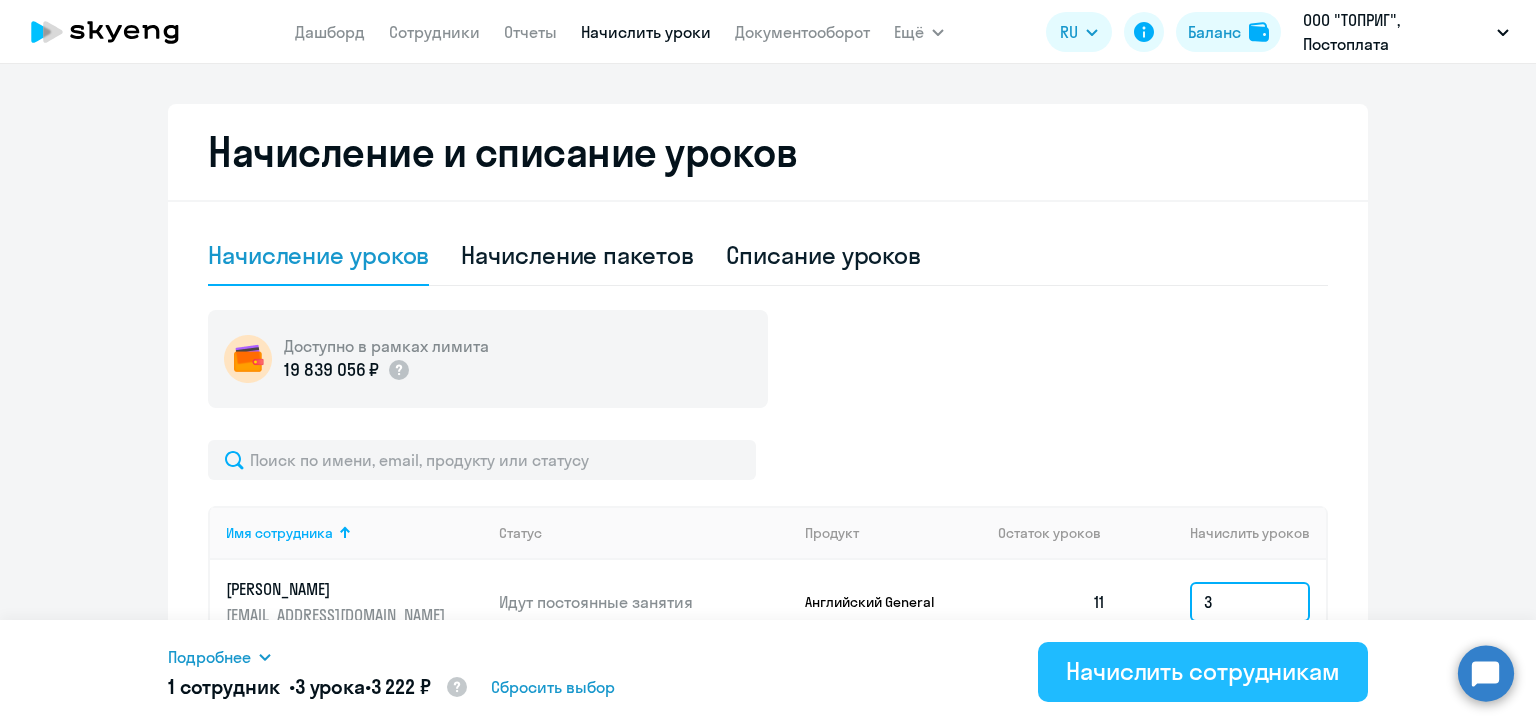 type on "3" 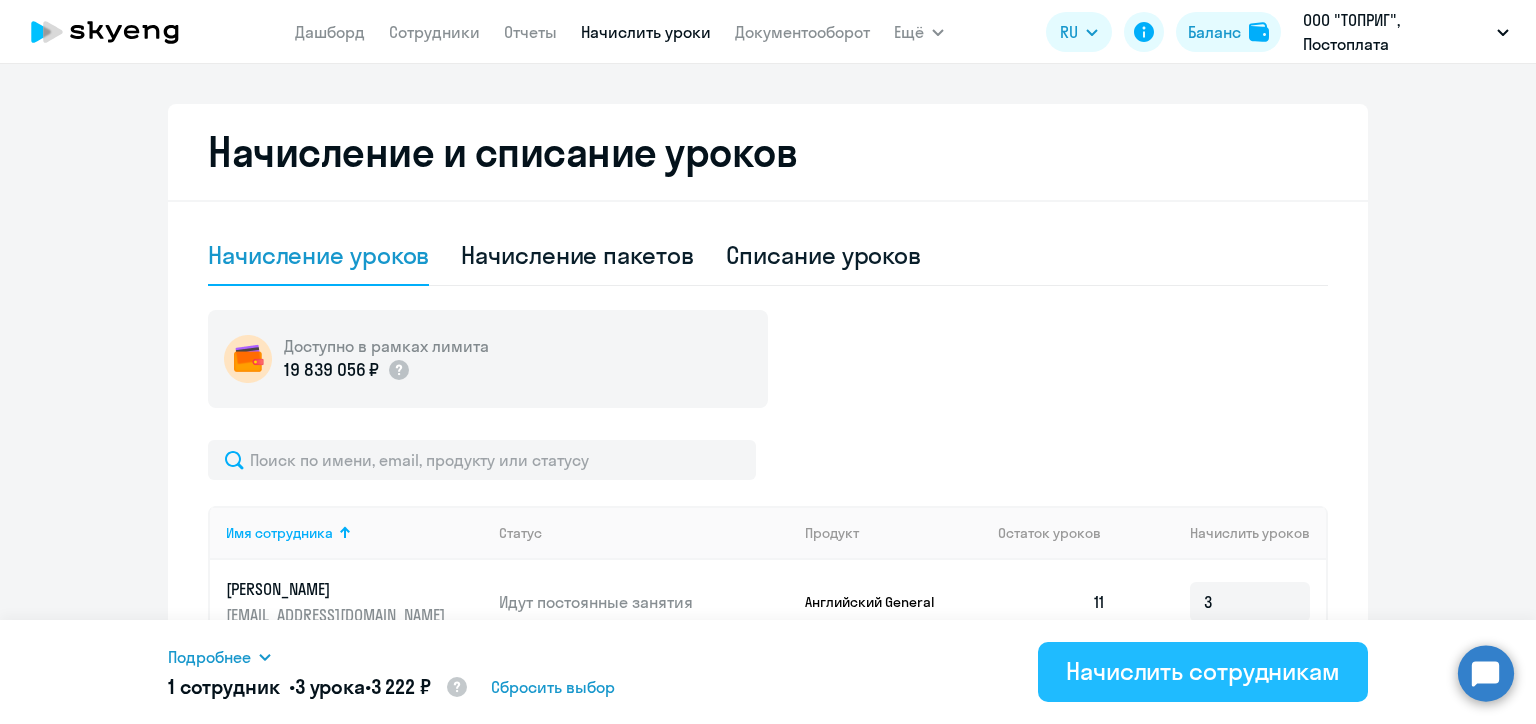 click on "Начислить сотрудникам" at bounding box center [1203, 671] 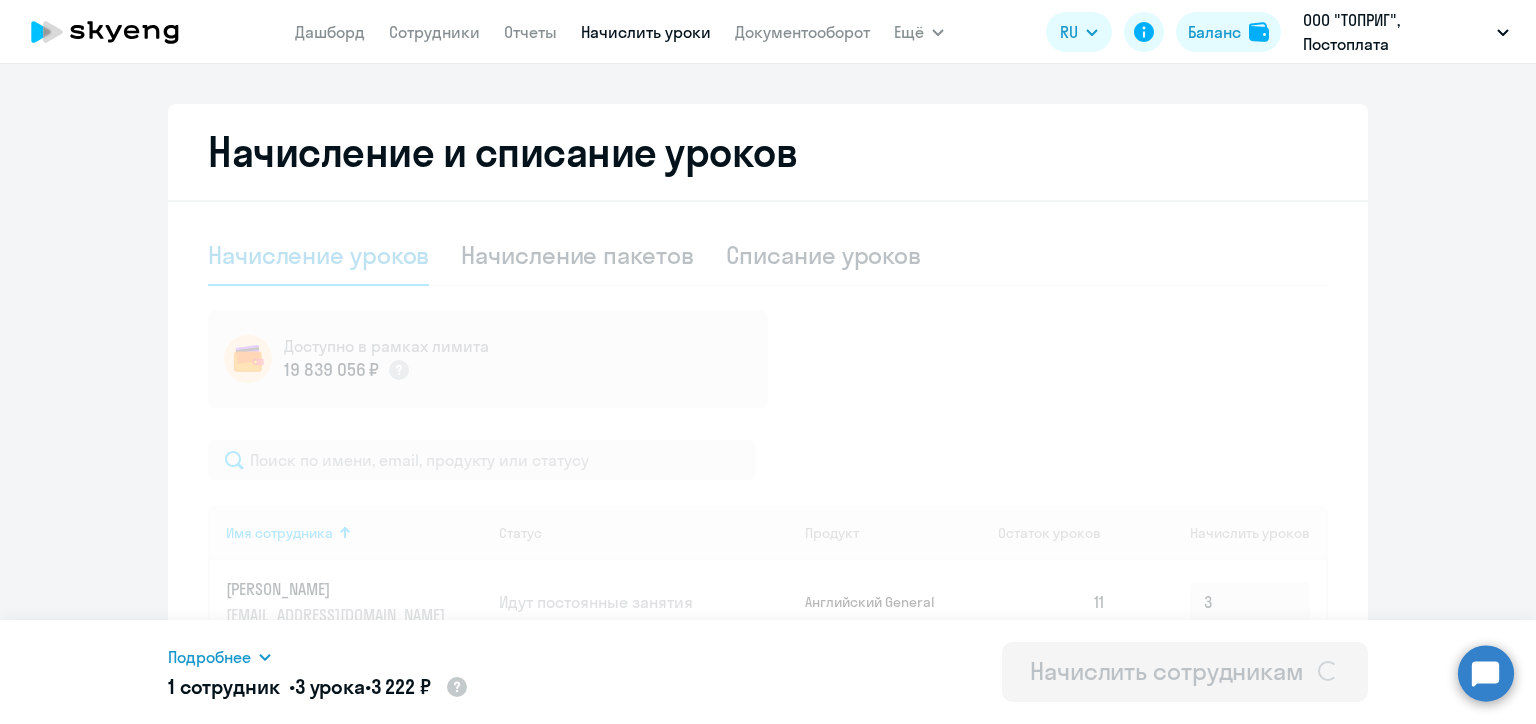 type 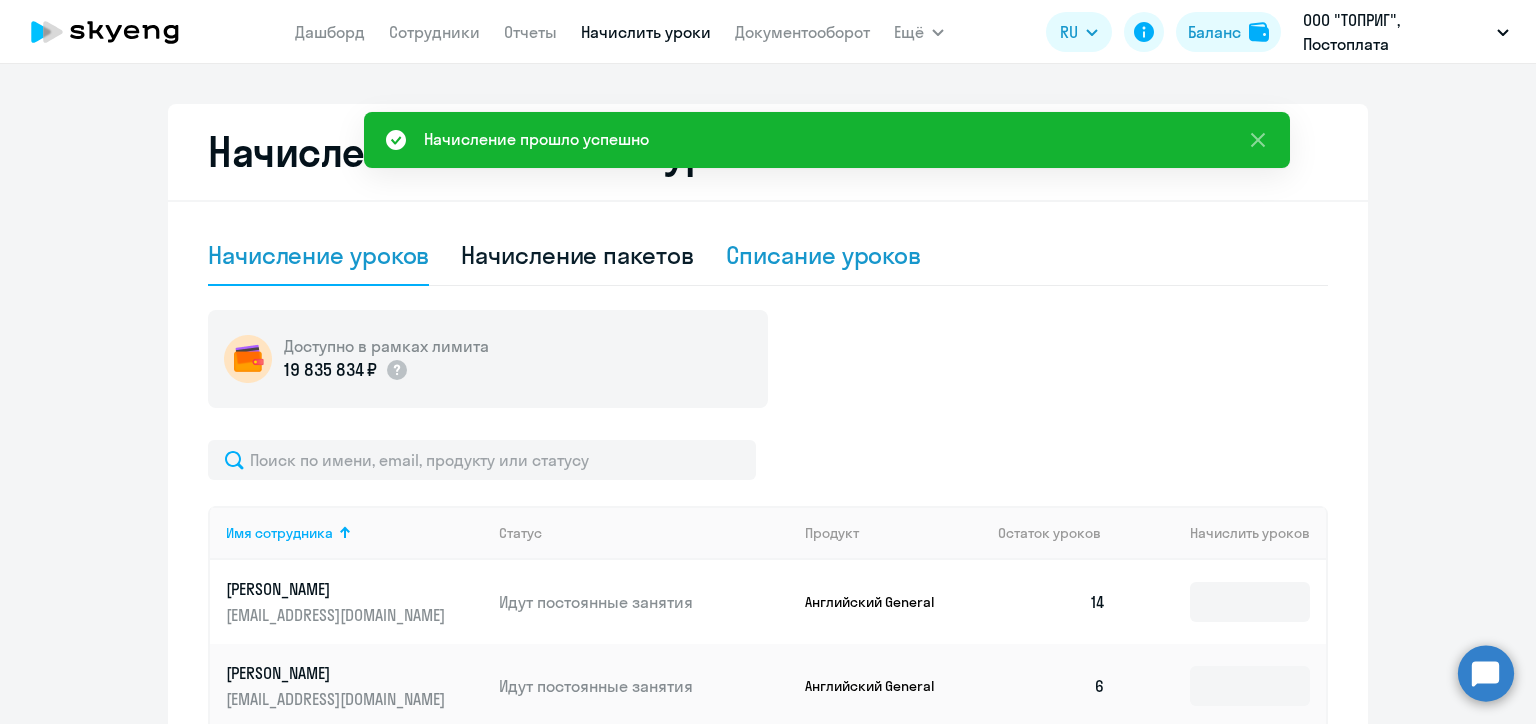 click on "Списание уроков" 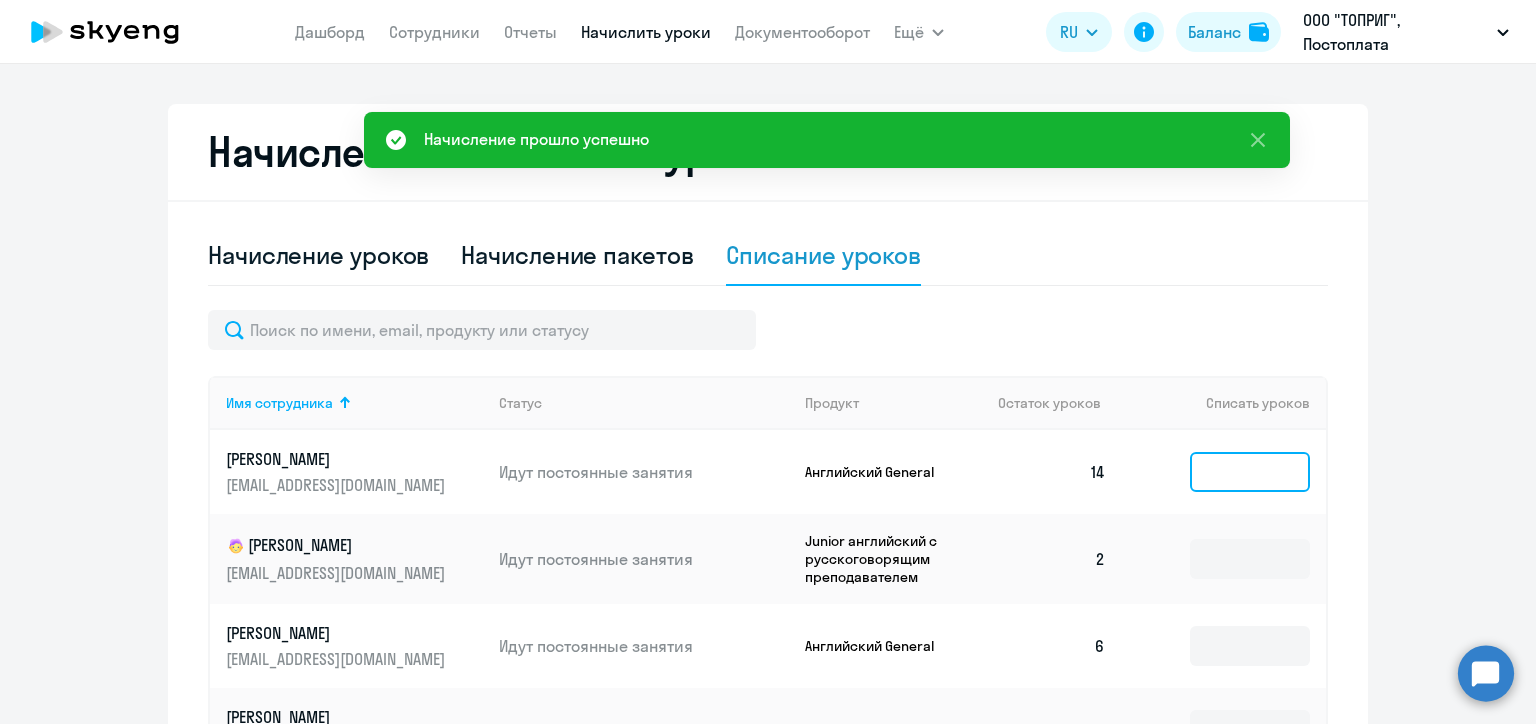 click 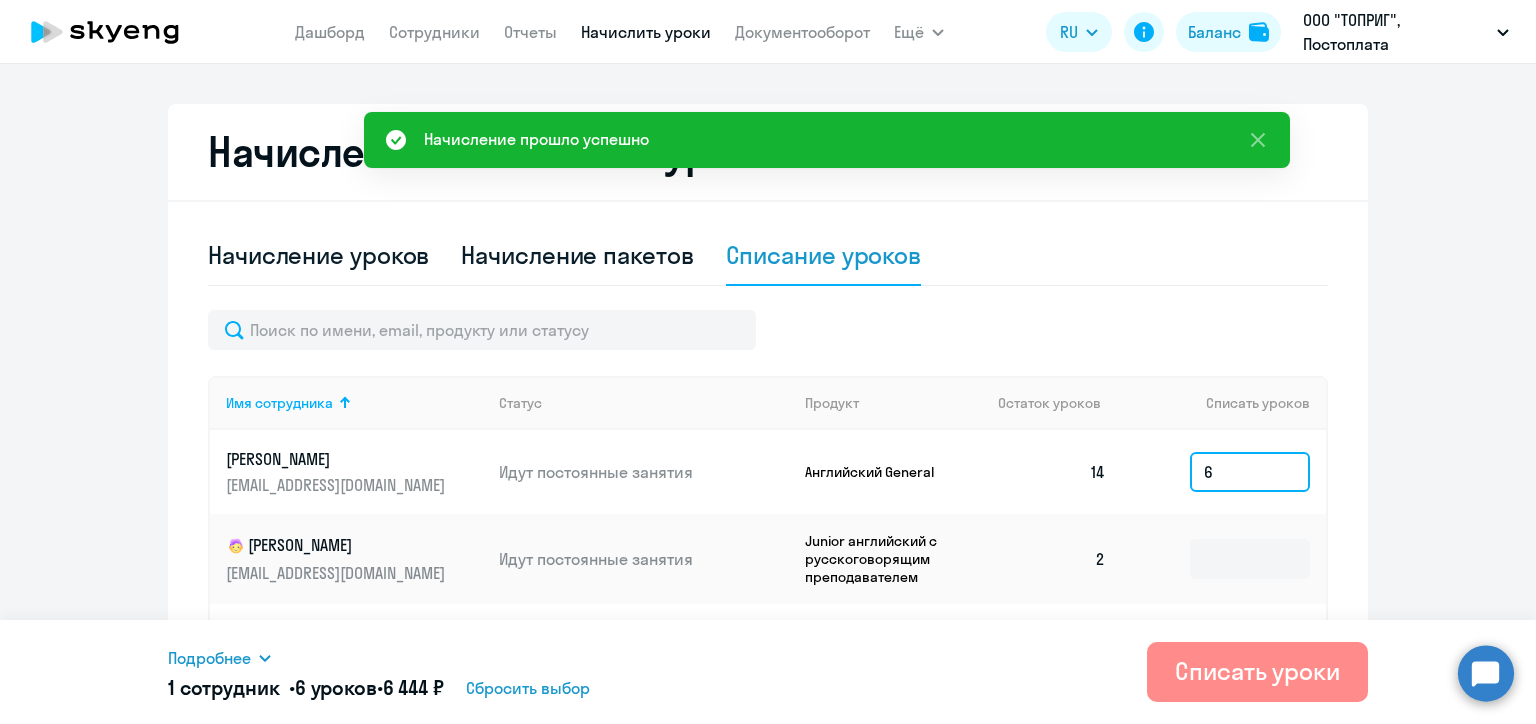 type on "6" 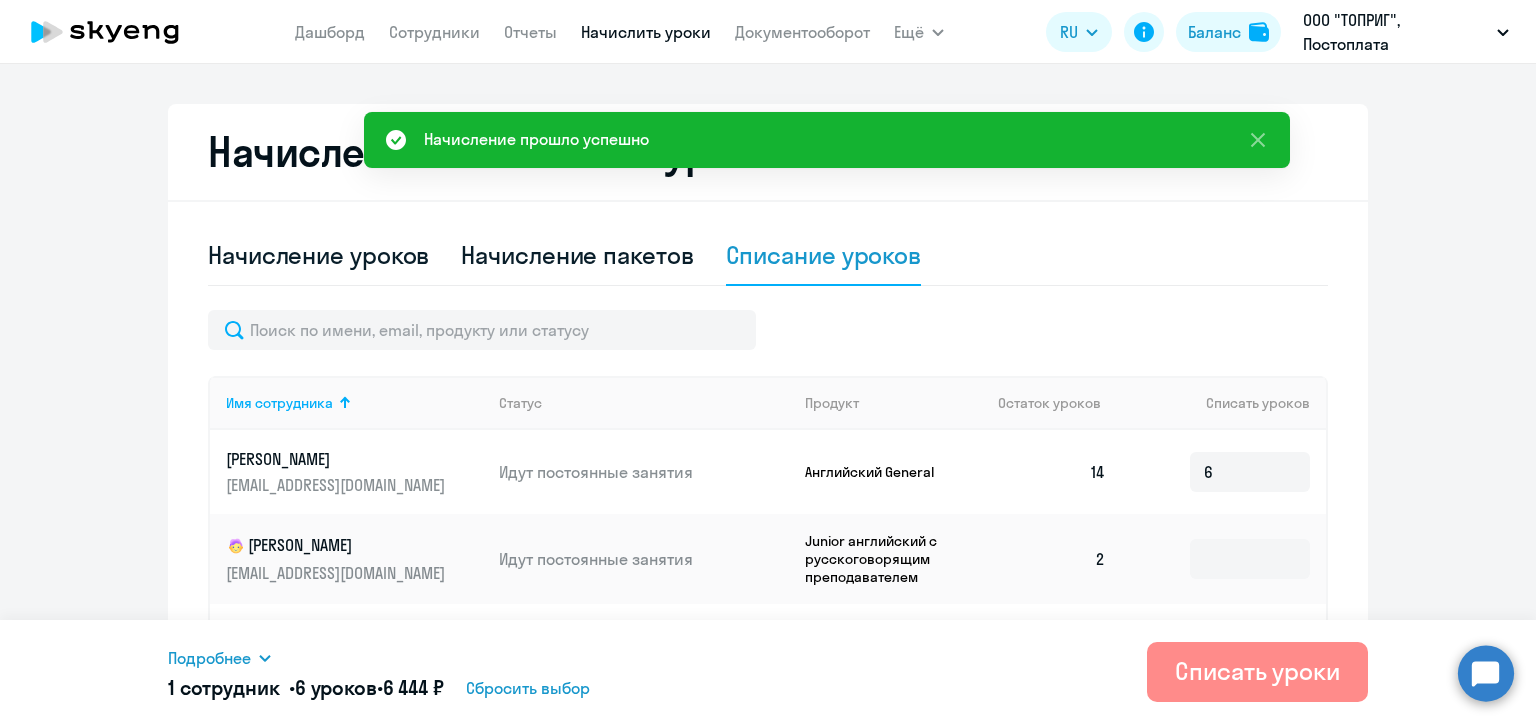 click on "Списать уроки" at bounding box center (1257, 671) 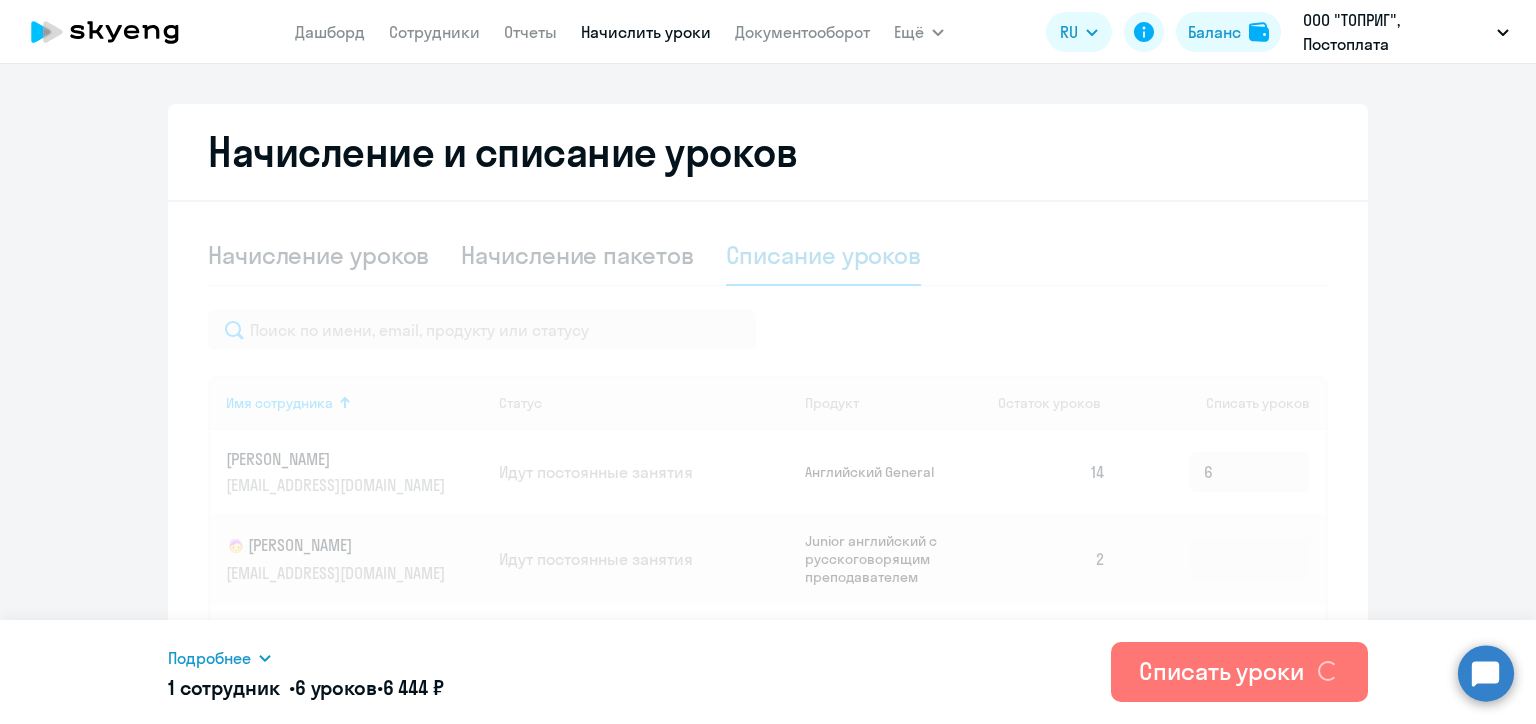 type 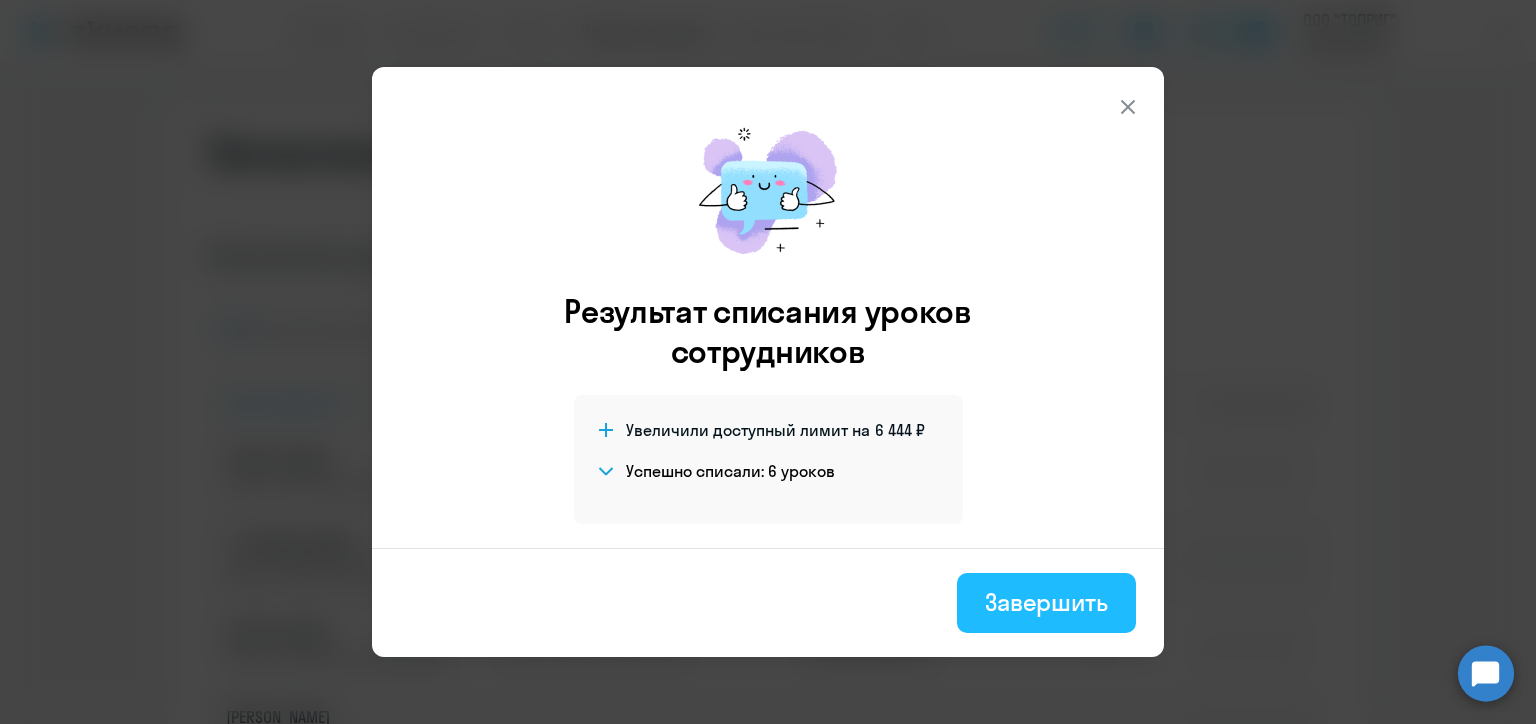 click on "Завершить" at bounding box center [1046, 602] 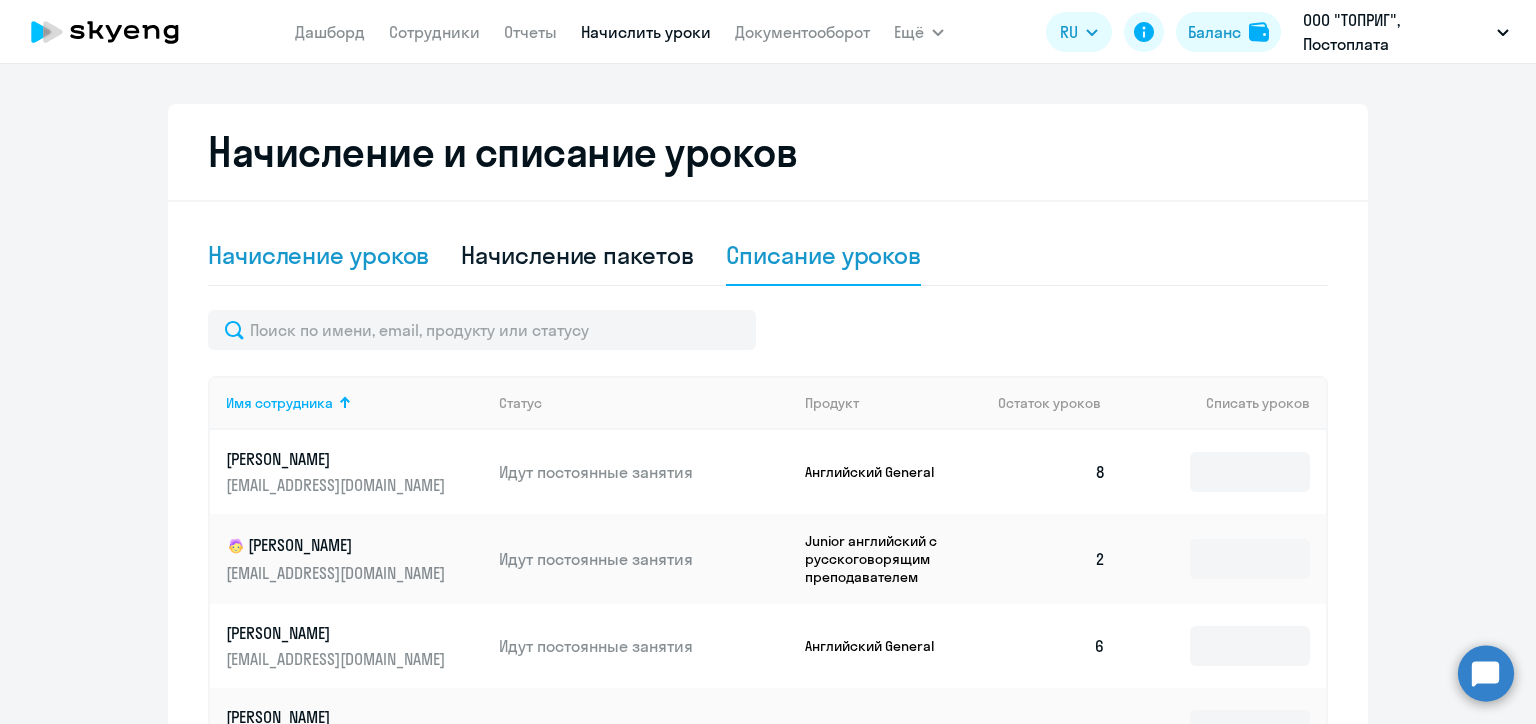 click on "Начисление уроков" 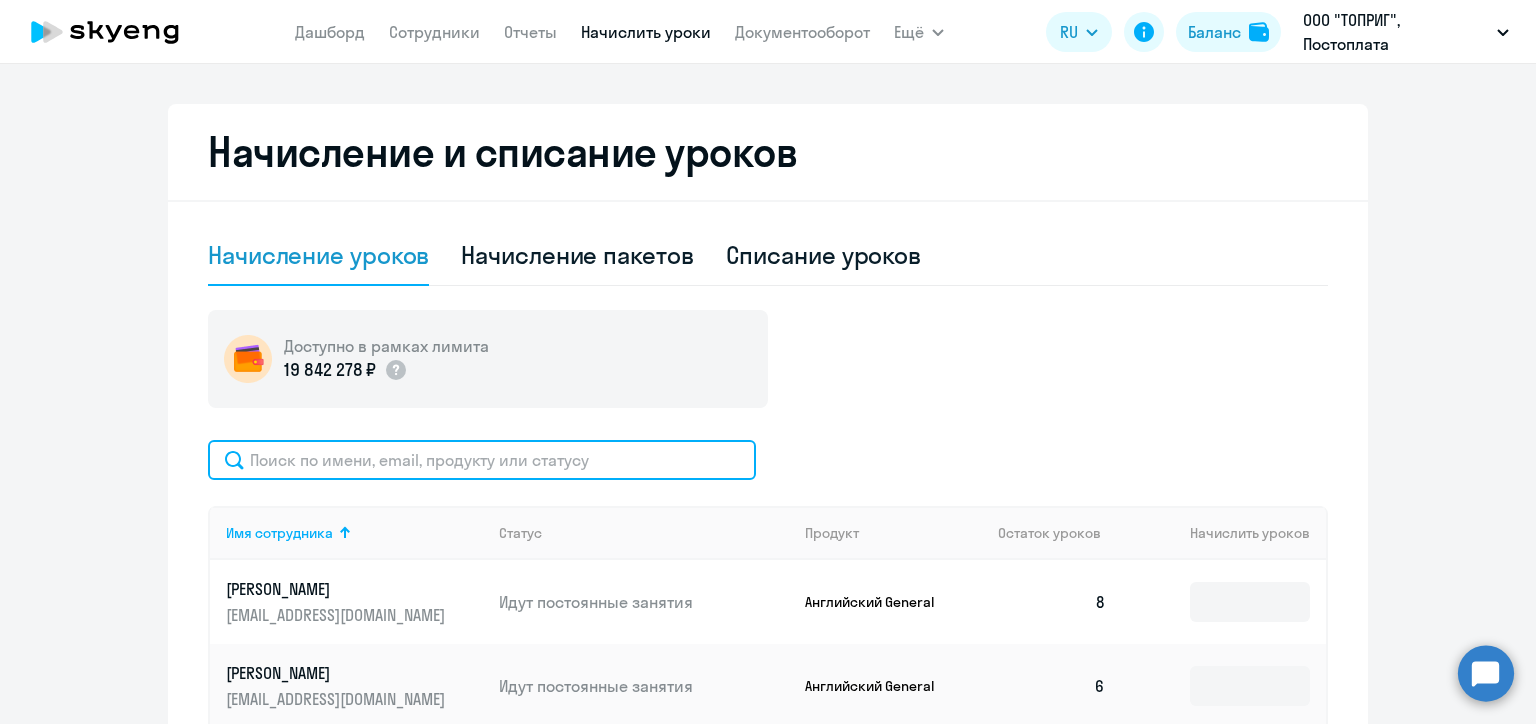 click 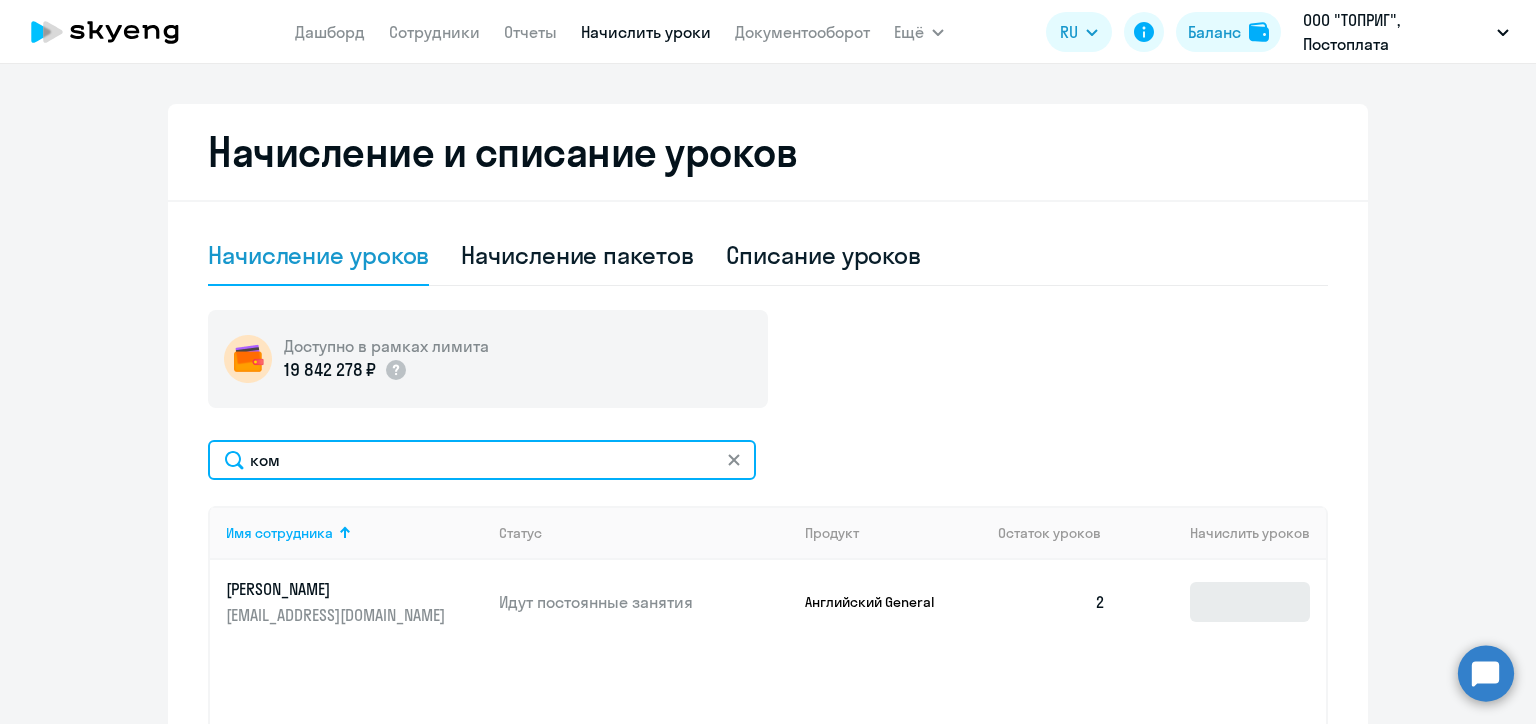 type on "ком" 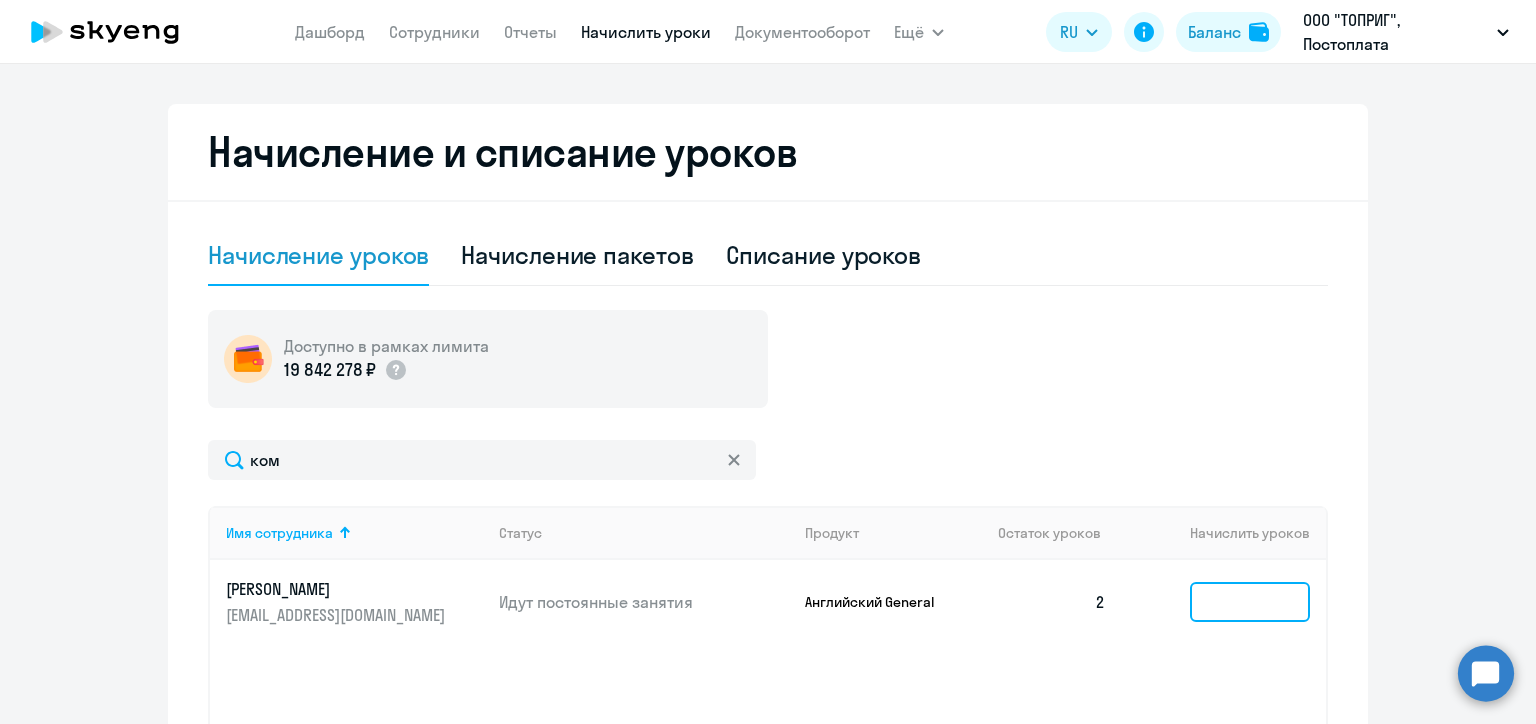 click 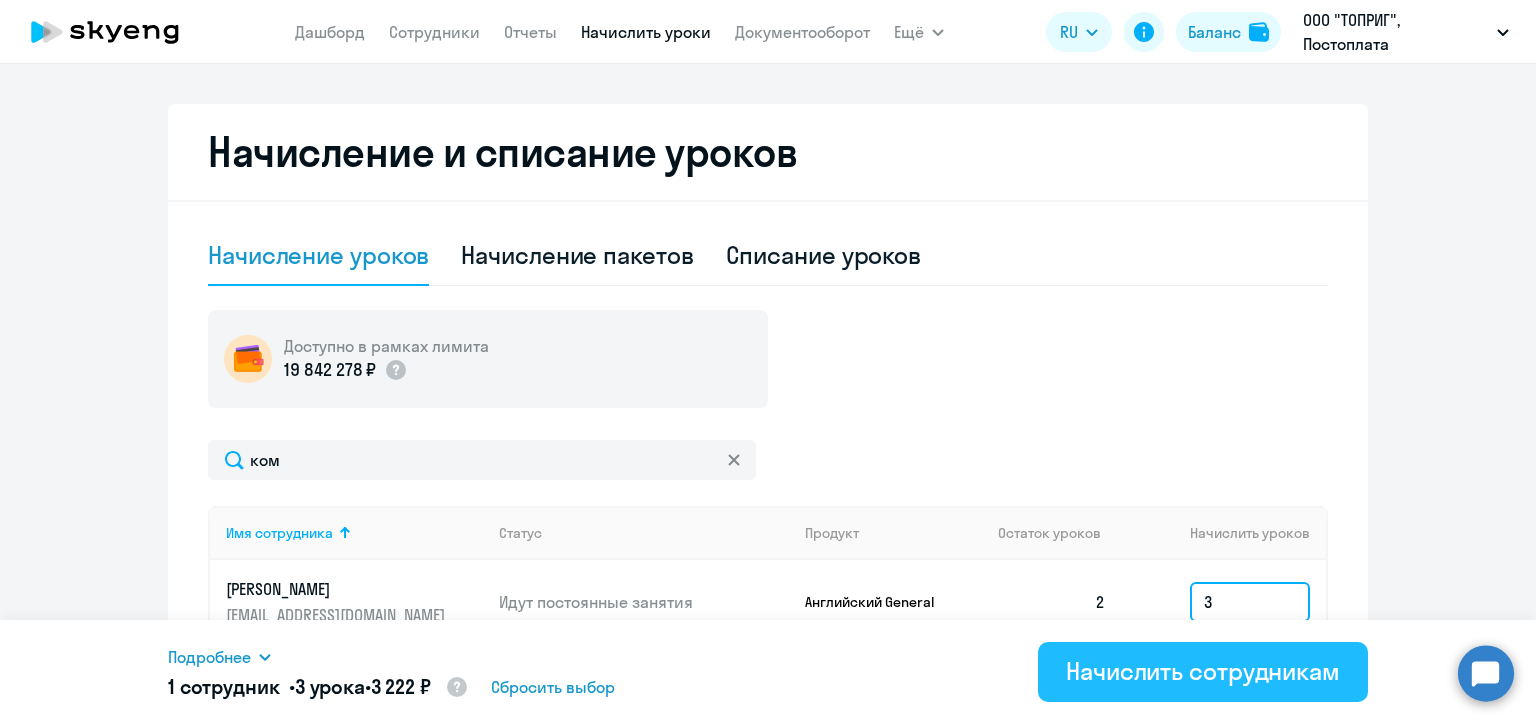type on "3" 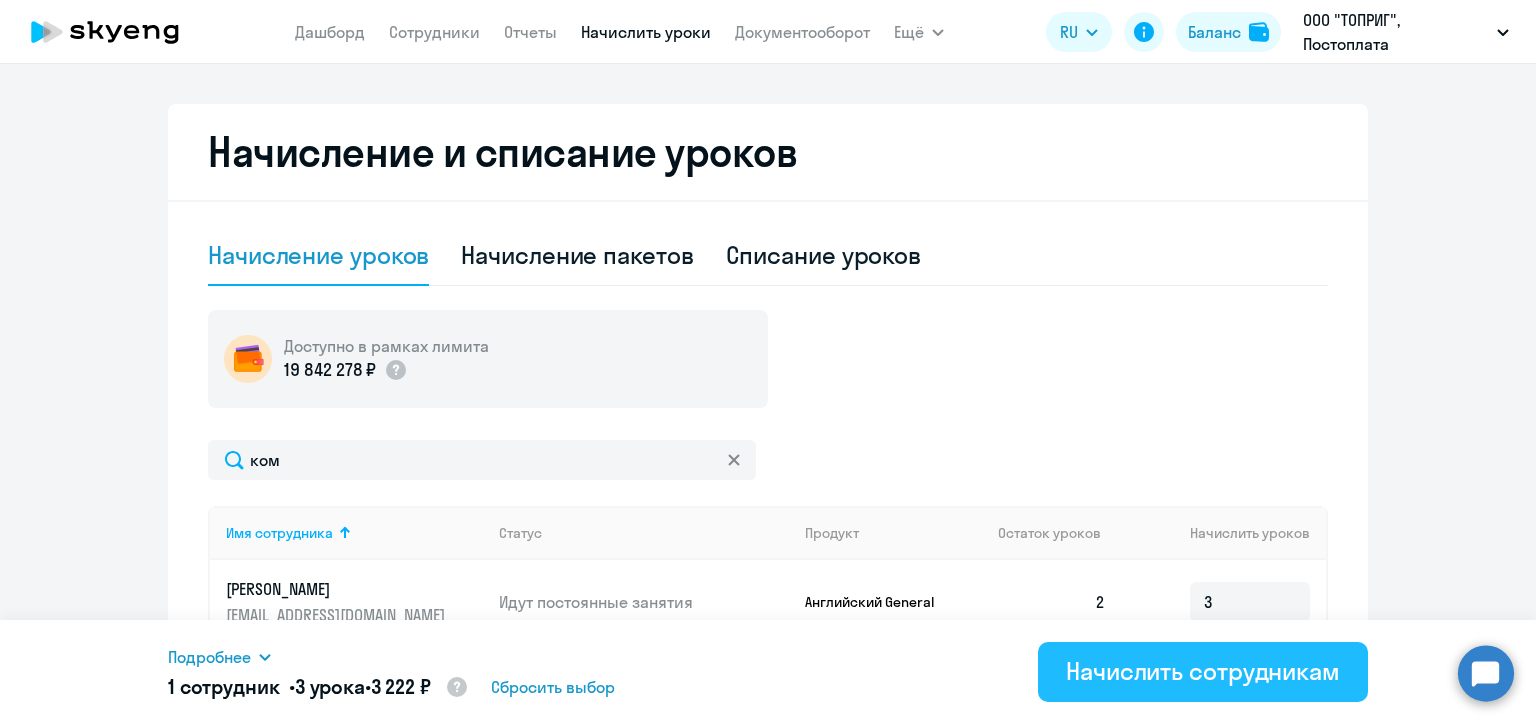 click on "Начислить сотрудникам" at bounding box center (1203, 671) 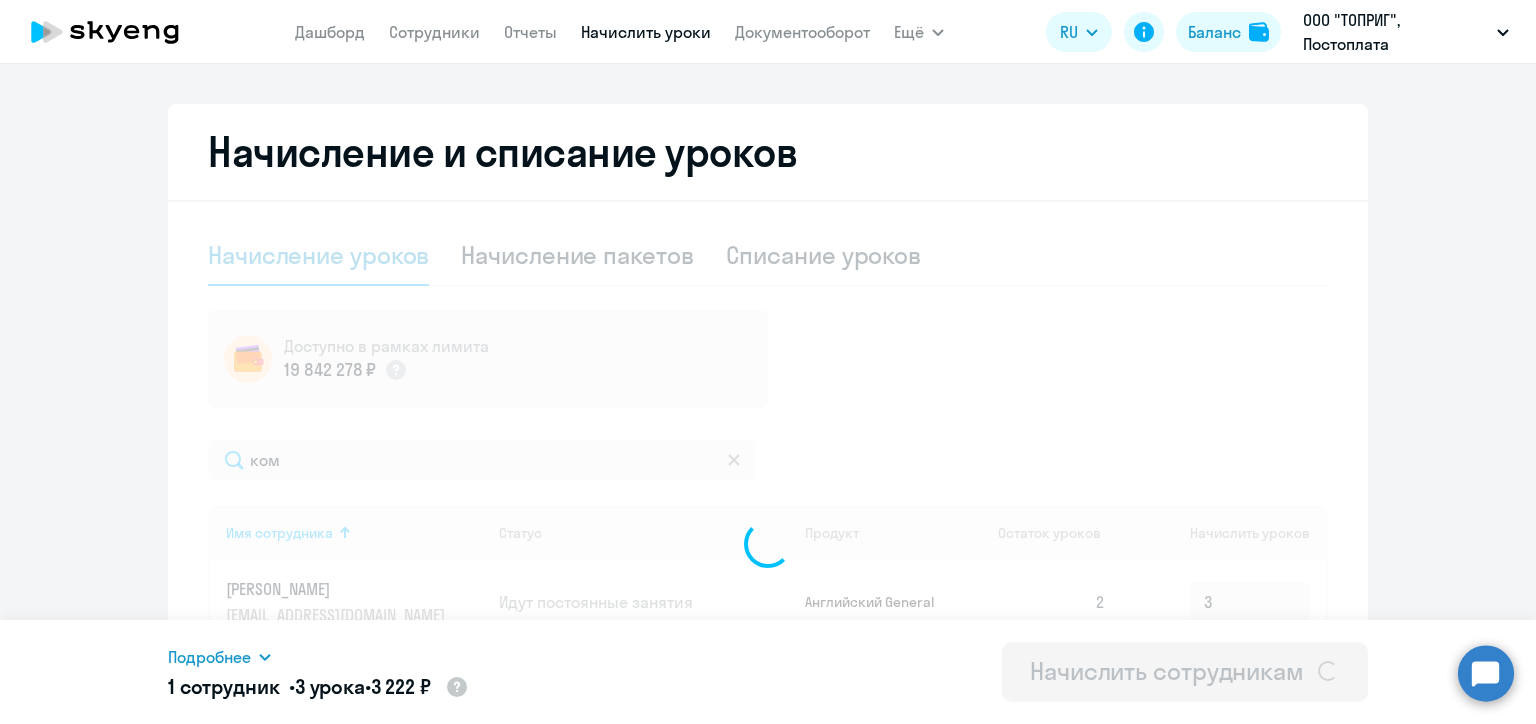 type 